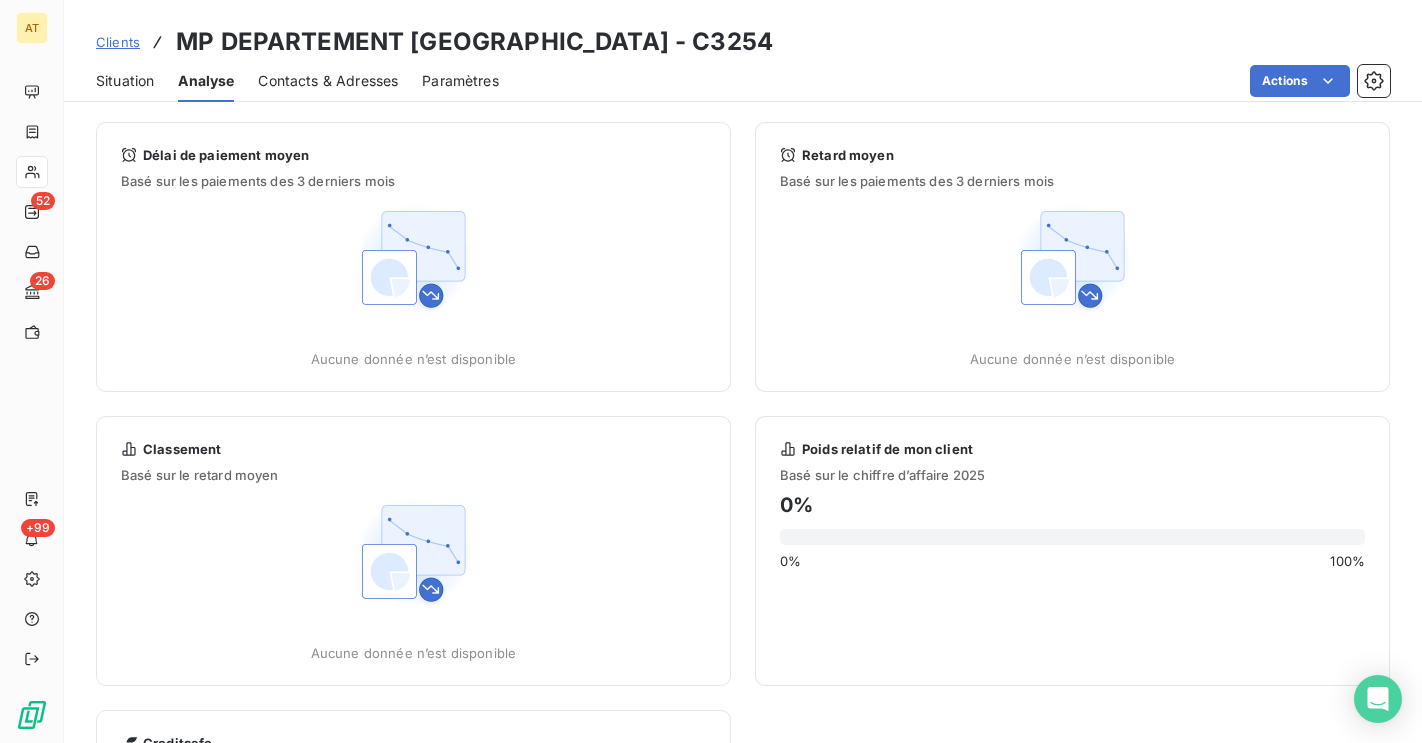 scroll, scrollTop: 0, scrollLeft: 0, axis: both 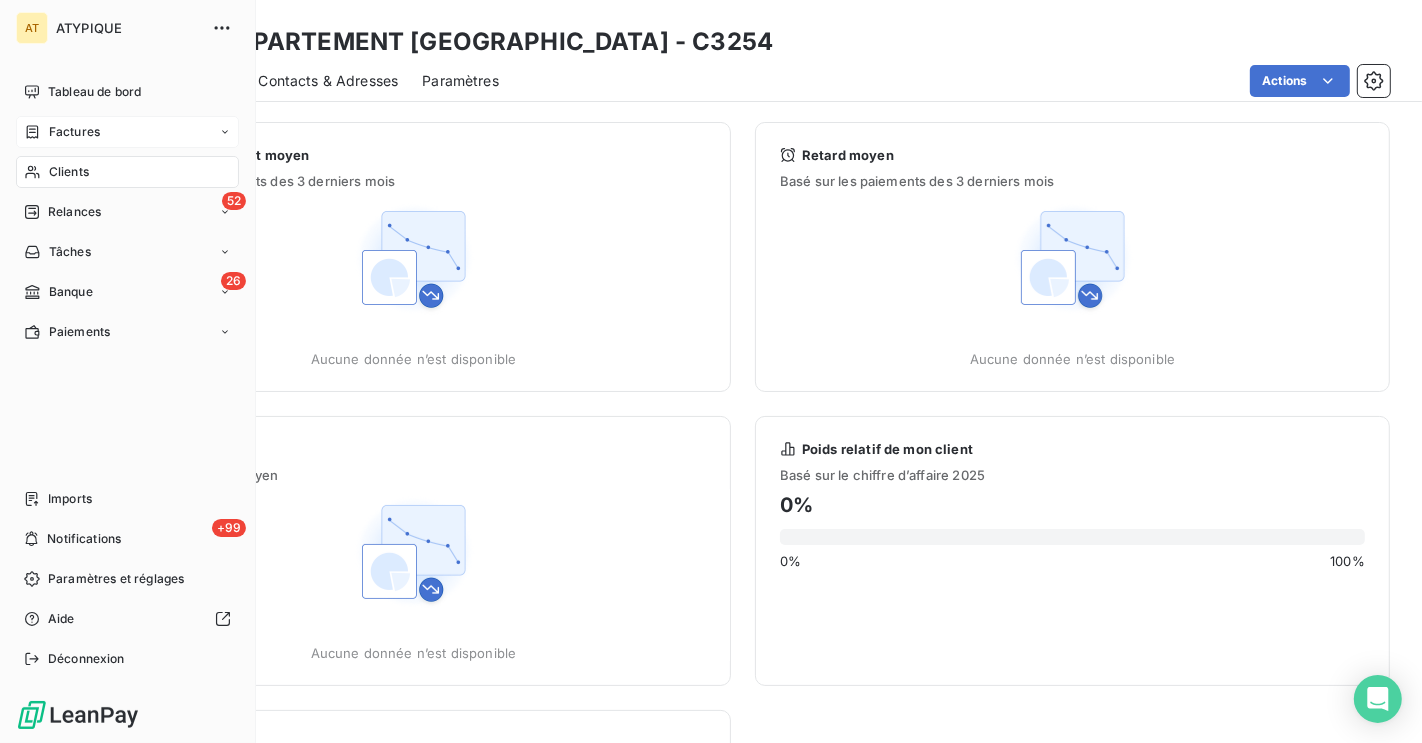 click on "Factures" at bounding box center [127, 132] 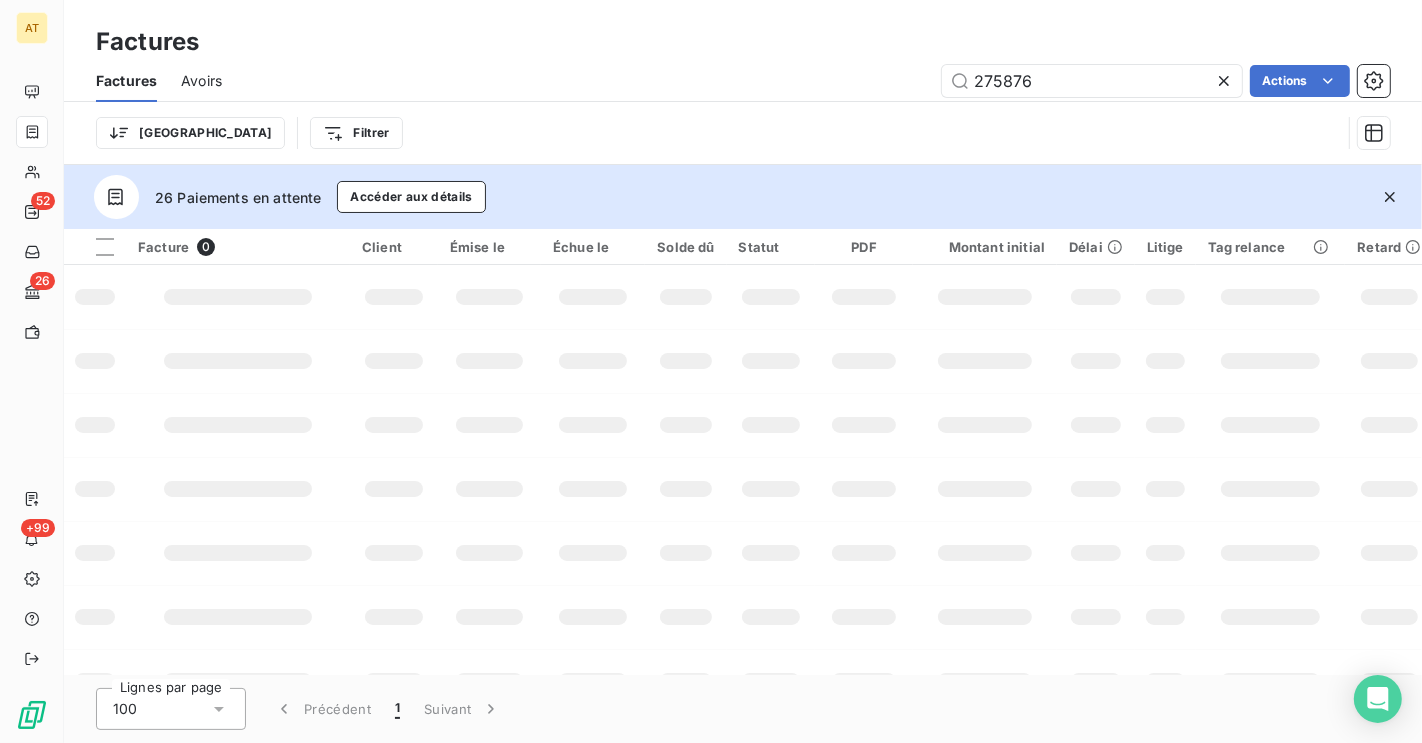 type on "275876" 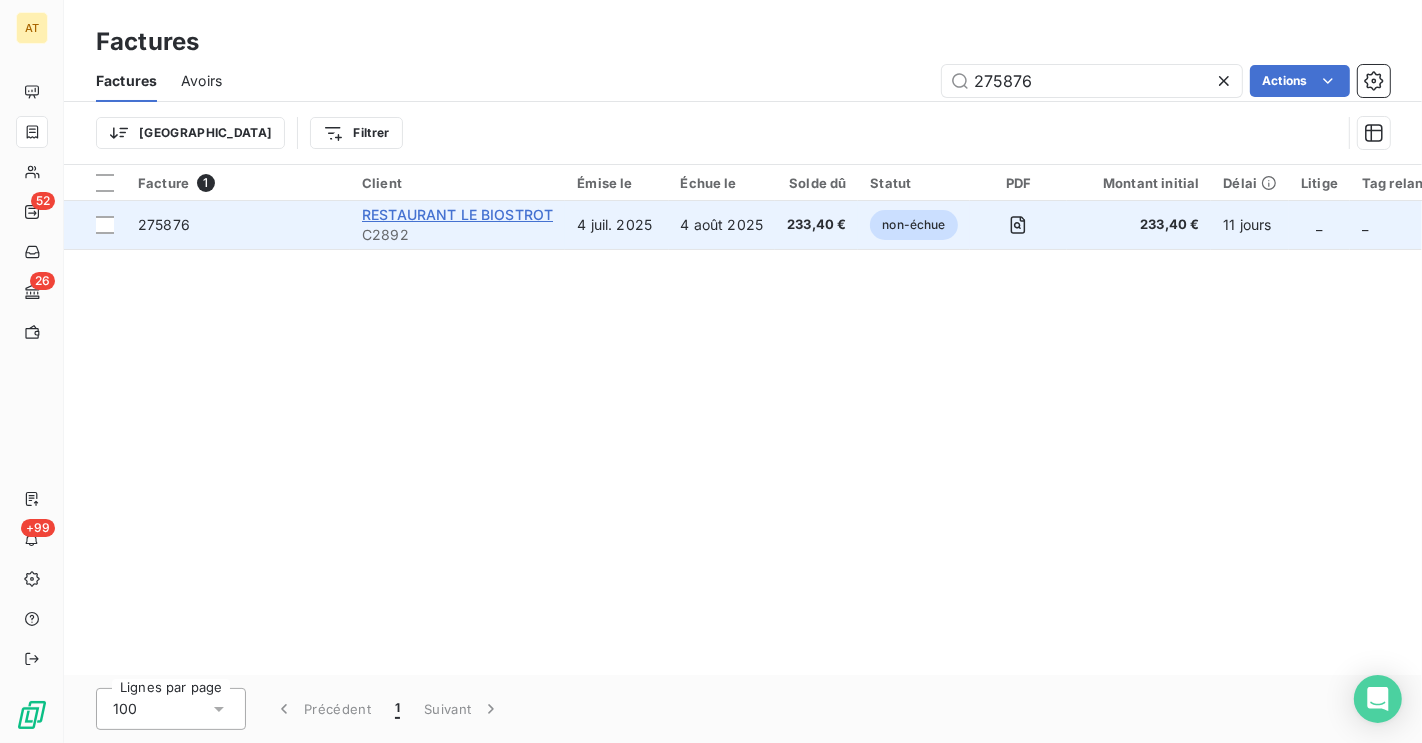 click on "RESTAURANT LE BIOSTROT" at bounding box center [457, 214] 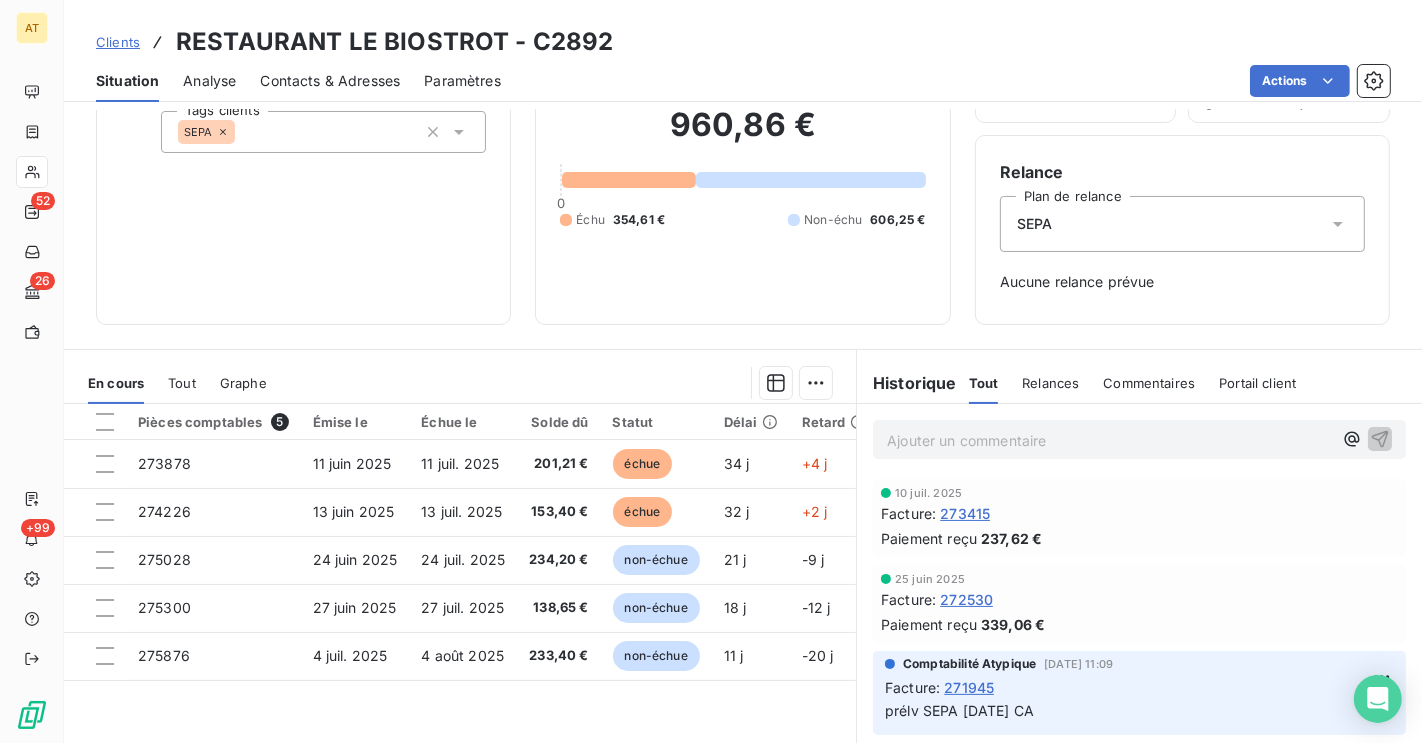 scroll, scrollTop: 0, scrollLeft: 0, axis: both 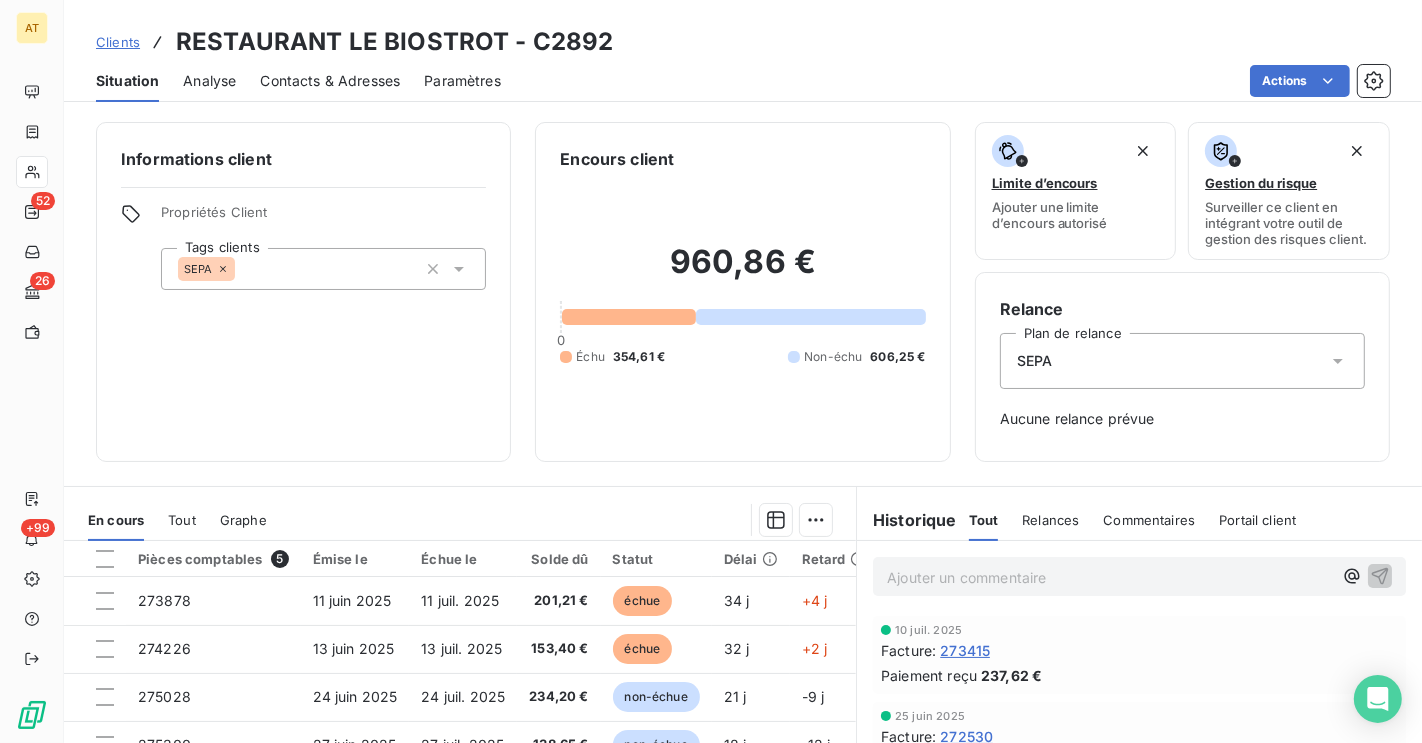 click on "RESTAURANT LE BIOSTROT - C2892" at bounding box center [395, 42] 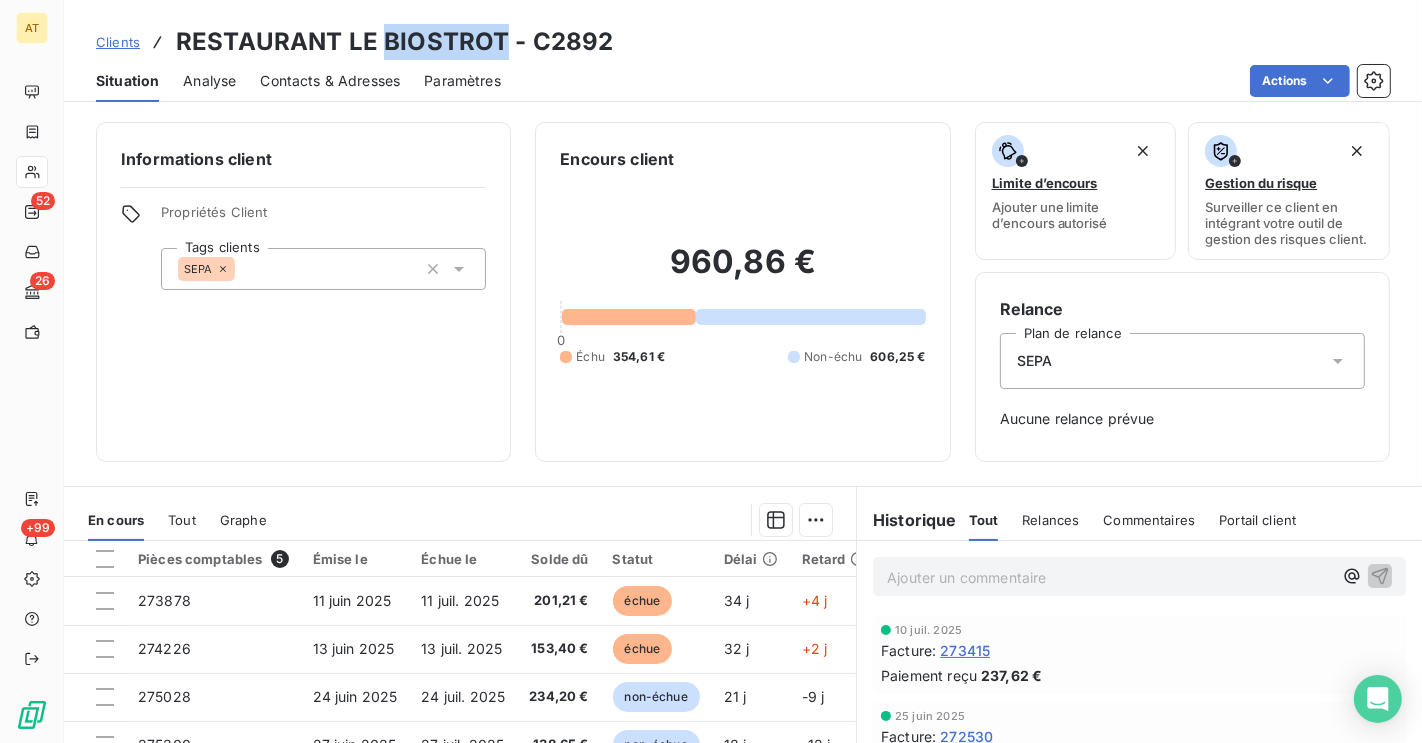 click on "RESTAURANT LE BIOSTROT - C2892" at bounding box center (395, 42) 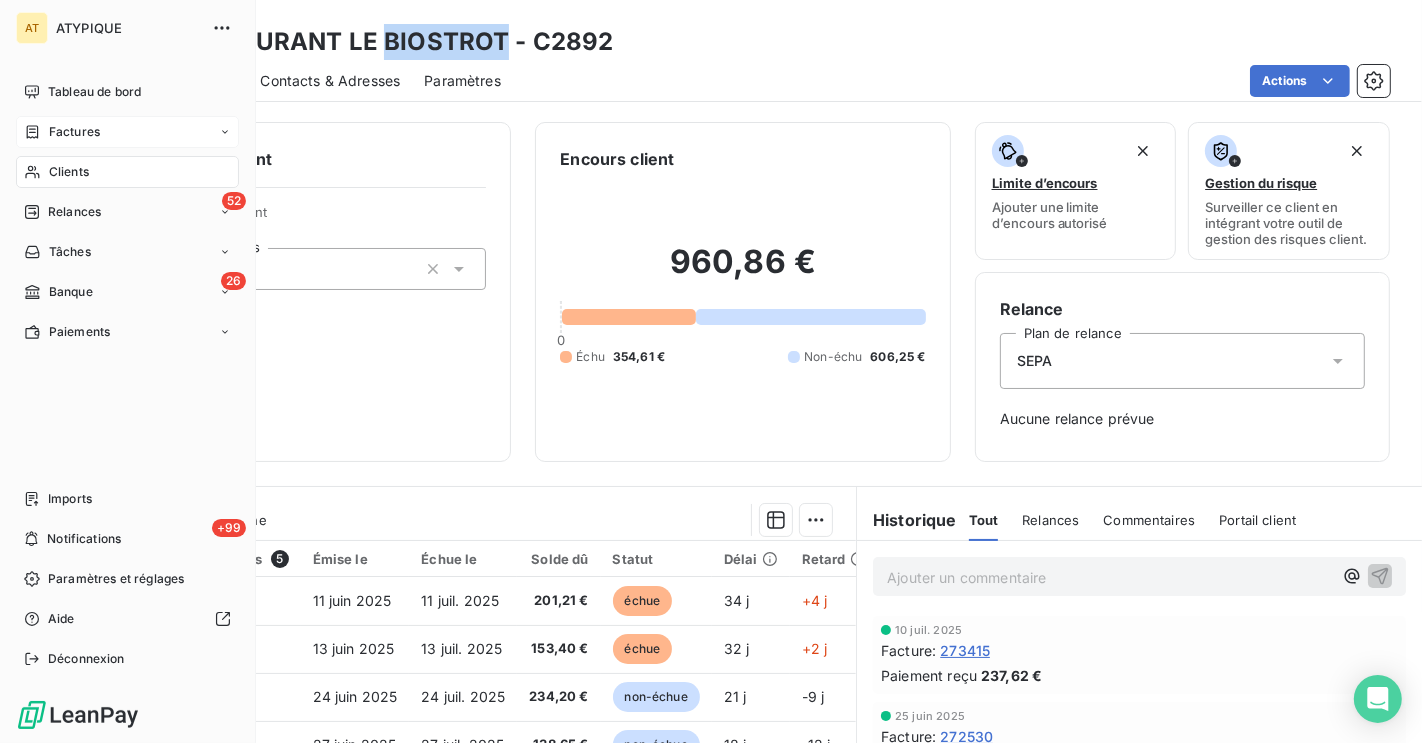 click on "Factures" at bounding box center [74, 132] 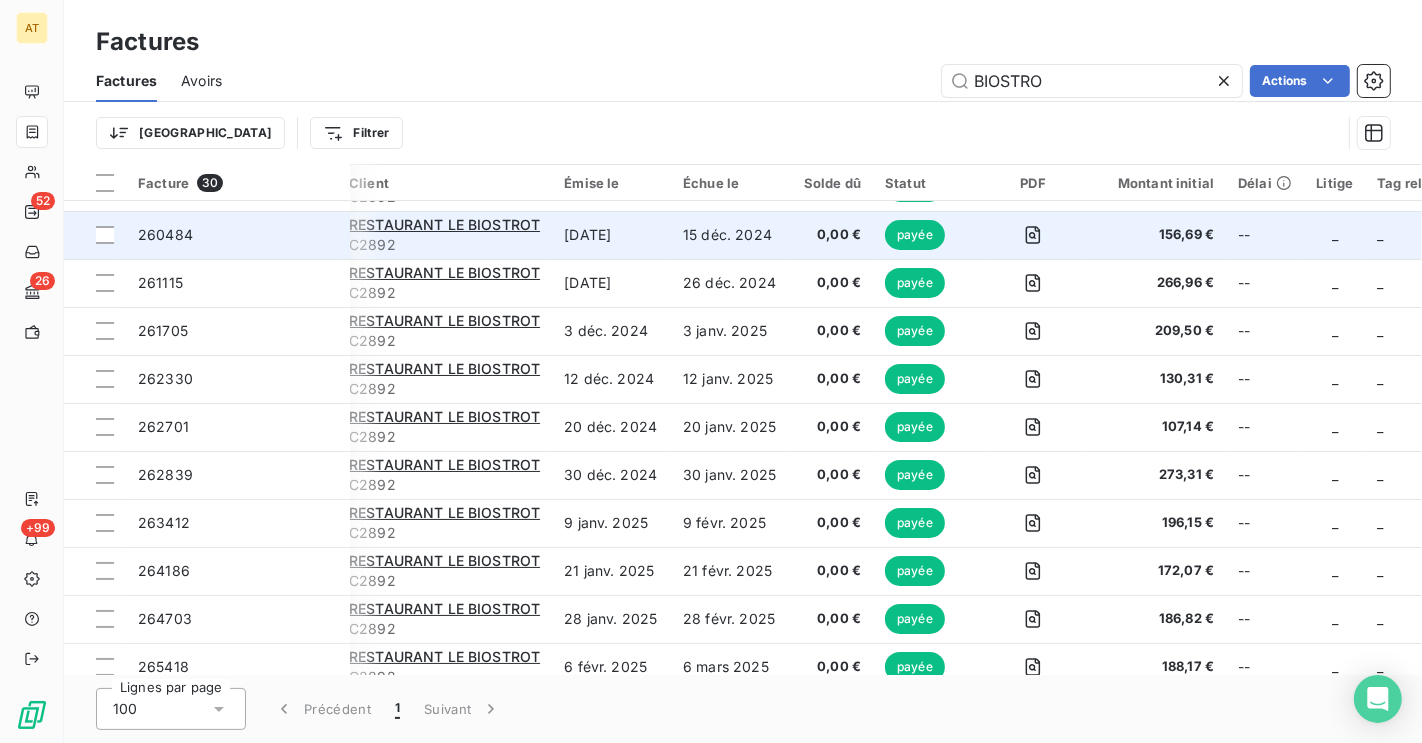 scroll, scrollTop: 0, scrollLeft: 13, axis: horizontal 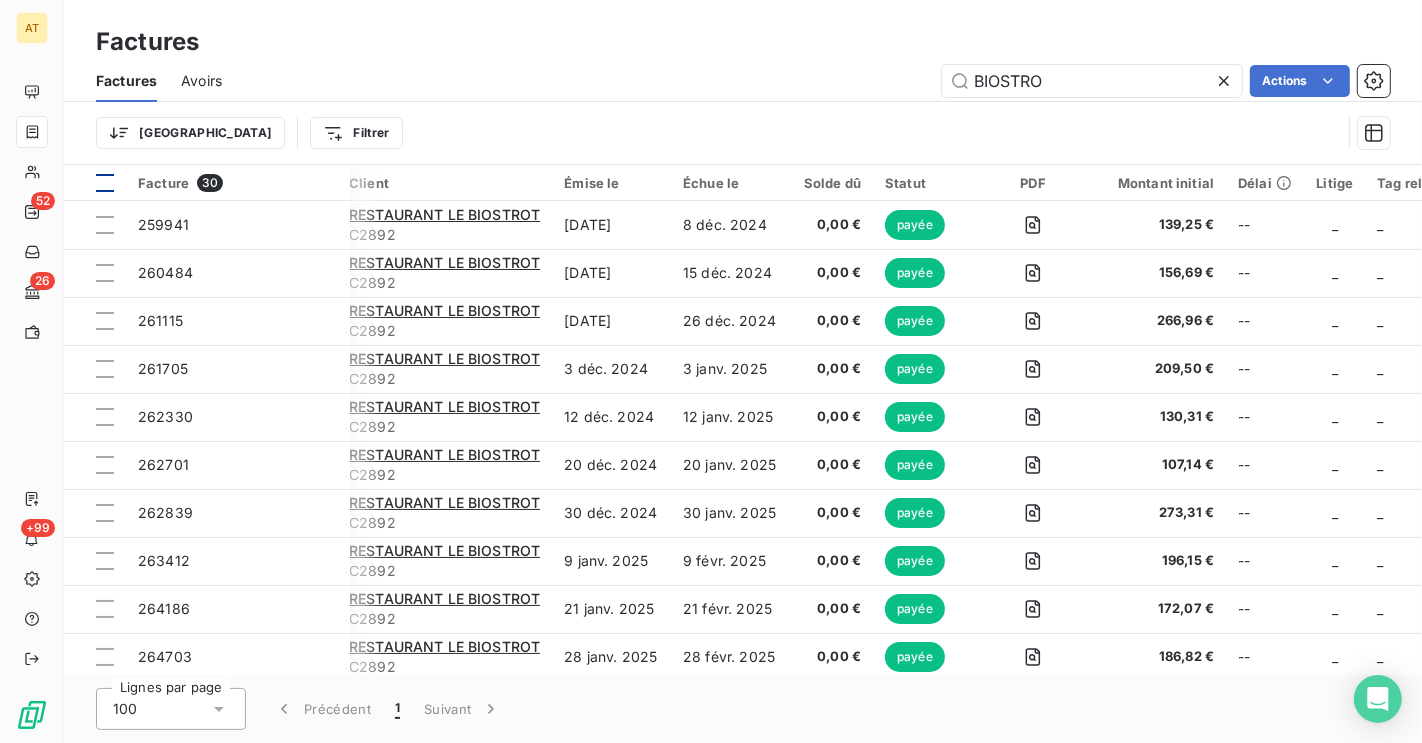 type on "BIOSTRO" 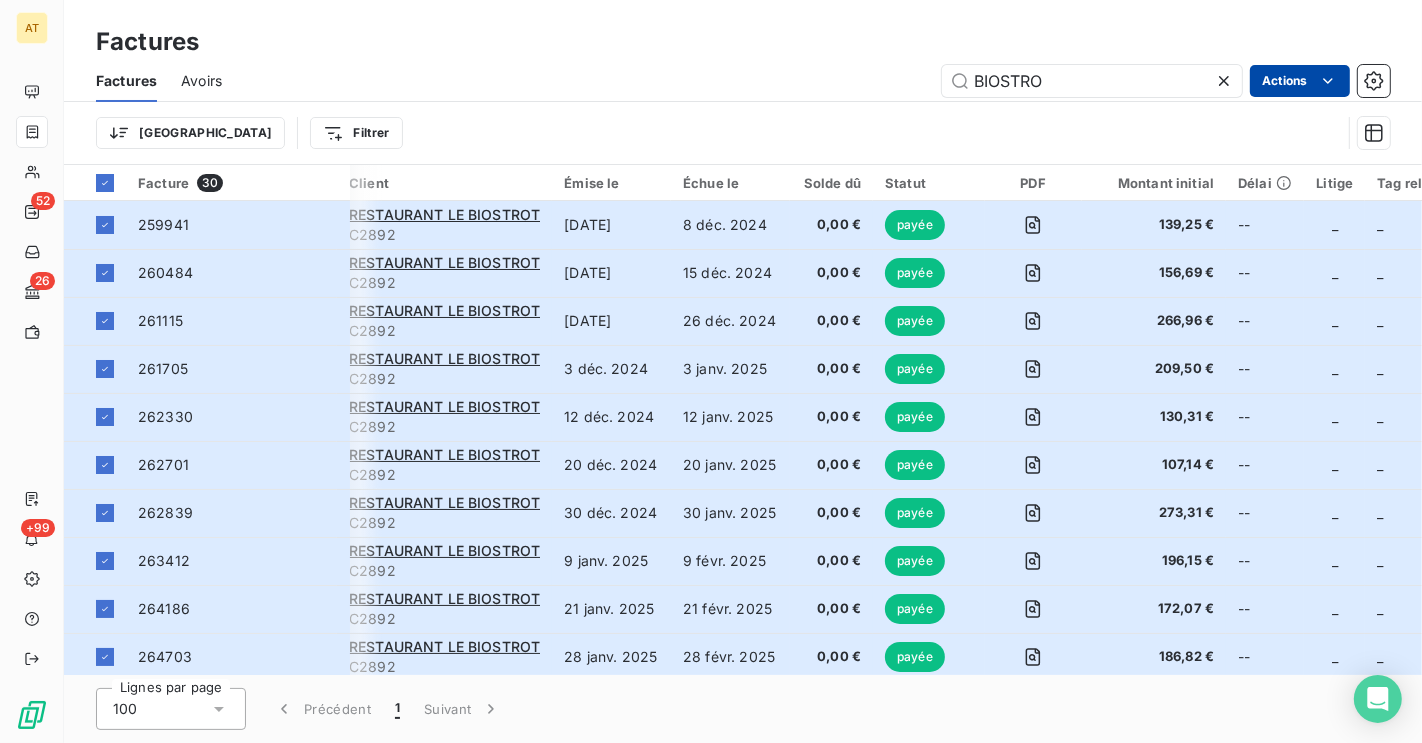 click on "AT 52 26 +99 Factures Factures Avoirs BIOSTRO Actions Trier Filtrer Facture 30 Client Émise le Échue le Solde dû Statut PDF Montant initial Délai Litige Tag relance Retard   Chorus Pro Actions 259941 RESTAURANT LE BIOSTROT C2892 [DATE] [DATE] 0,00 € payée 139,25 € -- _ _ _ 260484 RESTAURANT LE BIOSTROT C2892 [DATE] [DATE] 0,00 € payée 156,69 € -- _ _ _ 261115 RESTAURANT LE BIOSTROT C2892 [DATE] [DATE] 0,00 € payée 266,96 € -- _ _ _ 261705 RESTAURANT LE BIOSTROT C2892 [DATE] [DATE] 0,00 € payée 209,50 € -- _ _ _ 262330 RESTAURANT LE BIOSTROT C2892 [DATE] [DATE] 0,00 € payée 130,31 € -- _ _ _ 262701 RESTAURANT LE BIOSTROT C2892 [DATE] [DATE] 0,00 € payée 107,14 € -- _ _ _ 262839 RESTAURANT LE BIOSTROT C2892 [DATE] [DATE] 0,00 € payée 273,31 € -- _ _ _ 263412 RESTAURANT LE BIOSTROT C2892 [DATE] [DATE] 0,00 € payée 196,15 € -- _ _ _ --" at bounding box center [711, 371] 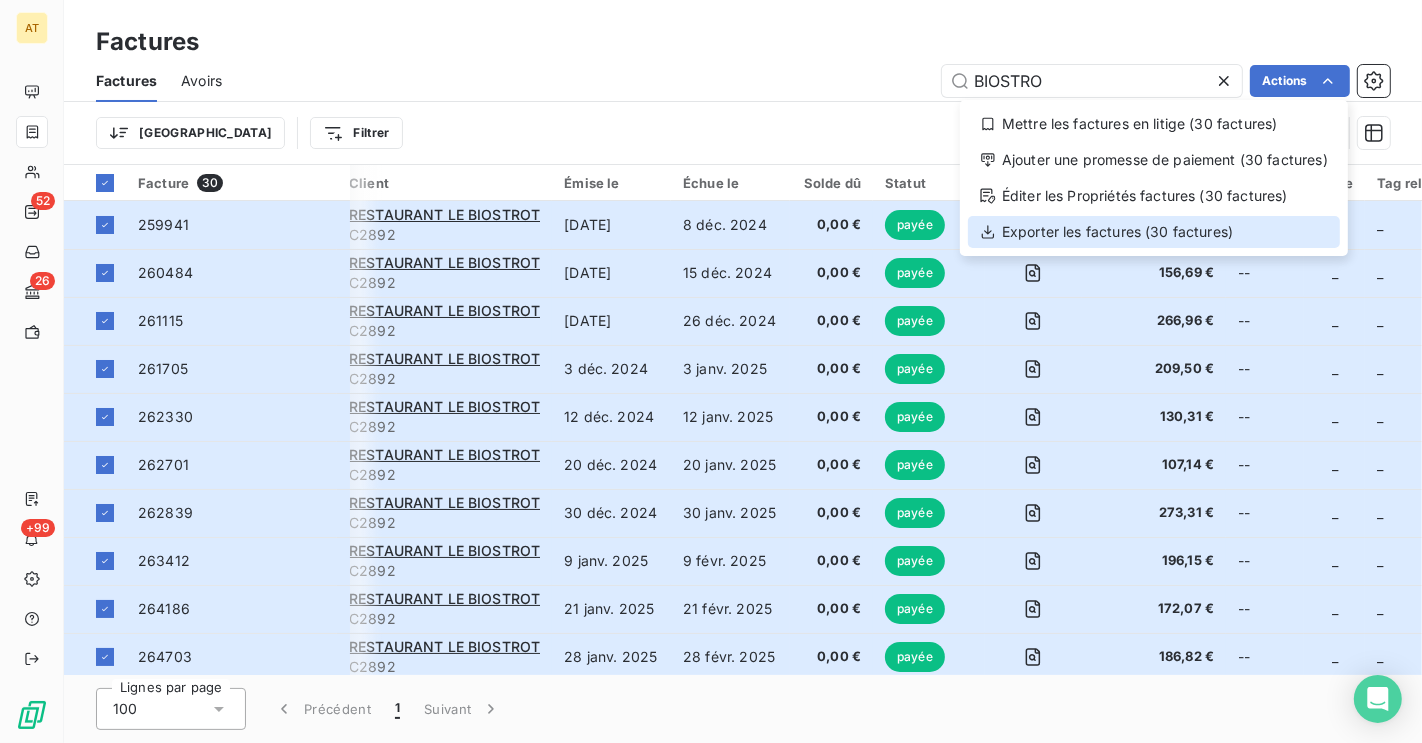 click on "Exporter les factures (30 factures)" at bounding box center [1154, 232] 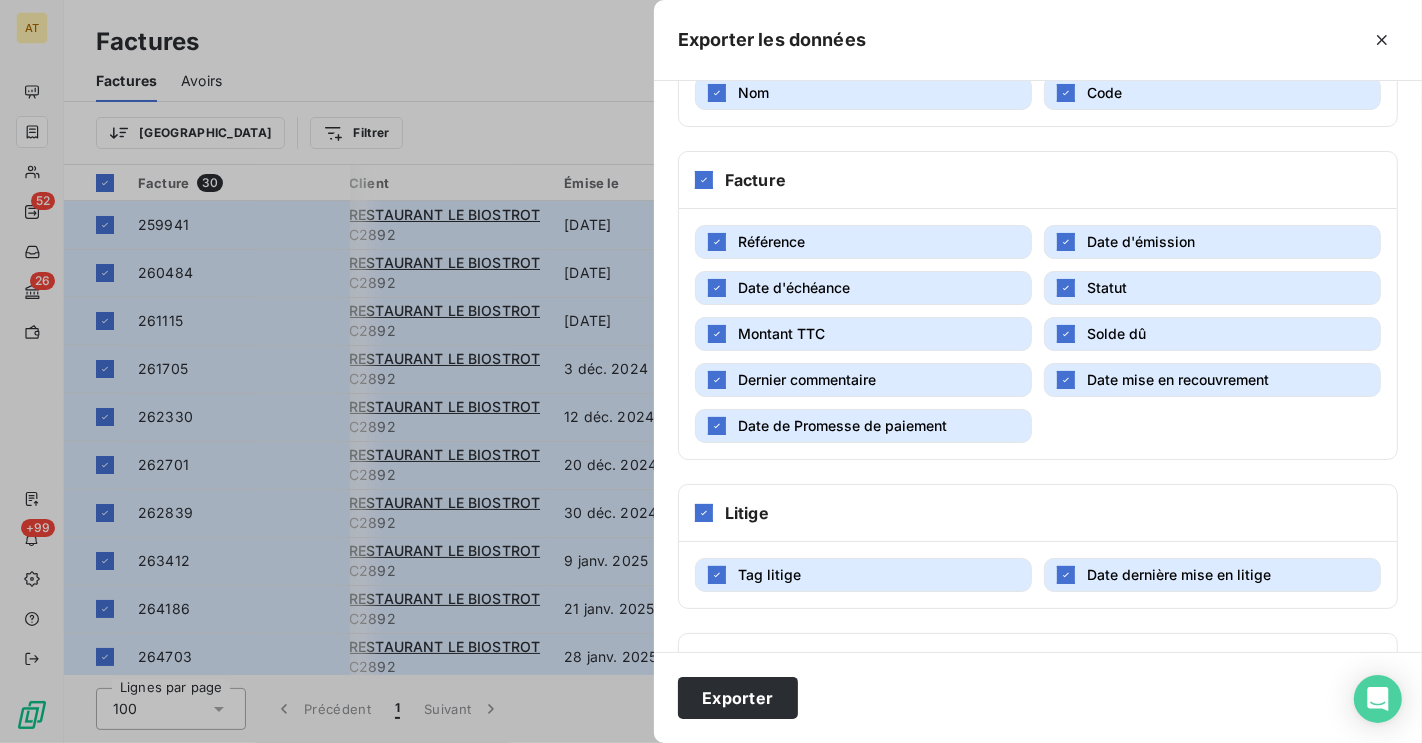 scroll, scrollTop: 326, scrollLeft: 0, axis: vertical 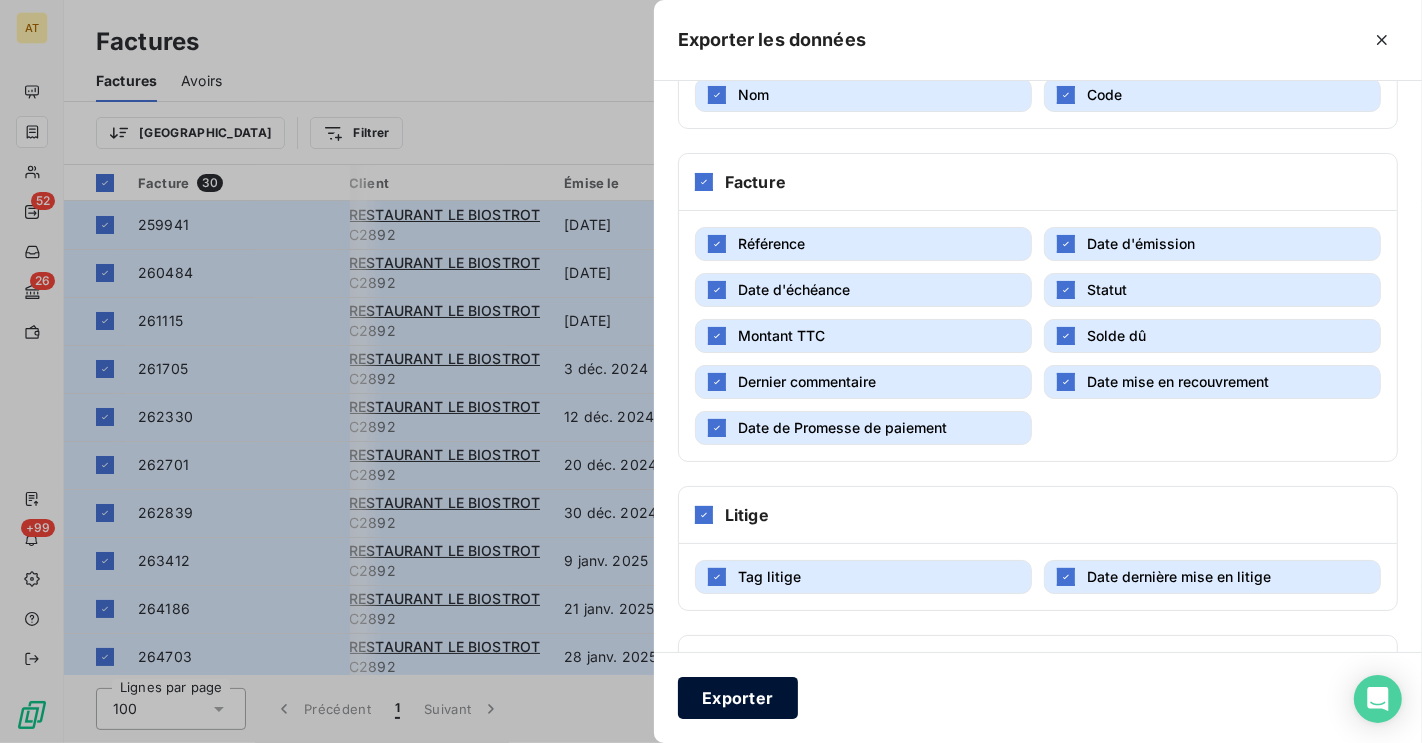 click on "Exporter" at bounding box center (738, 698) 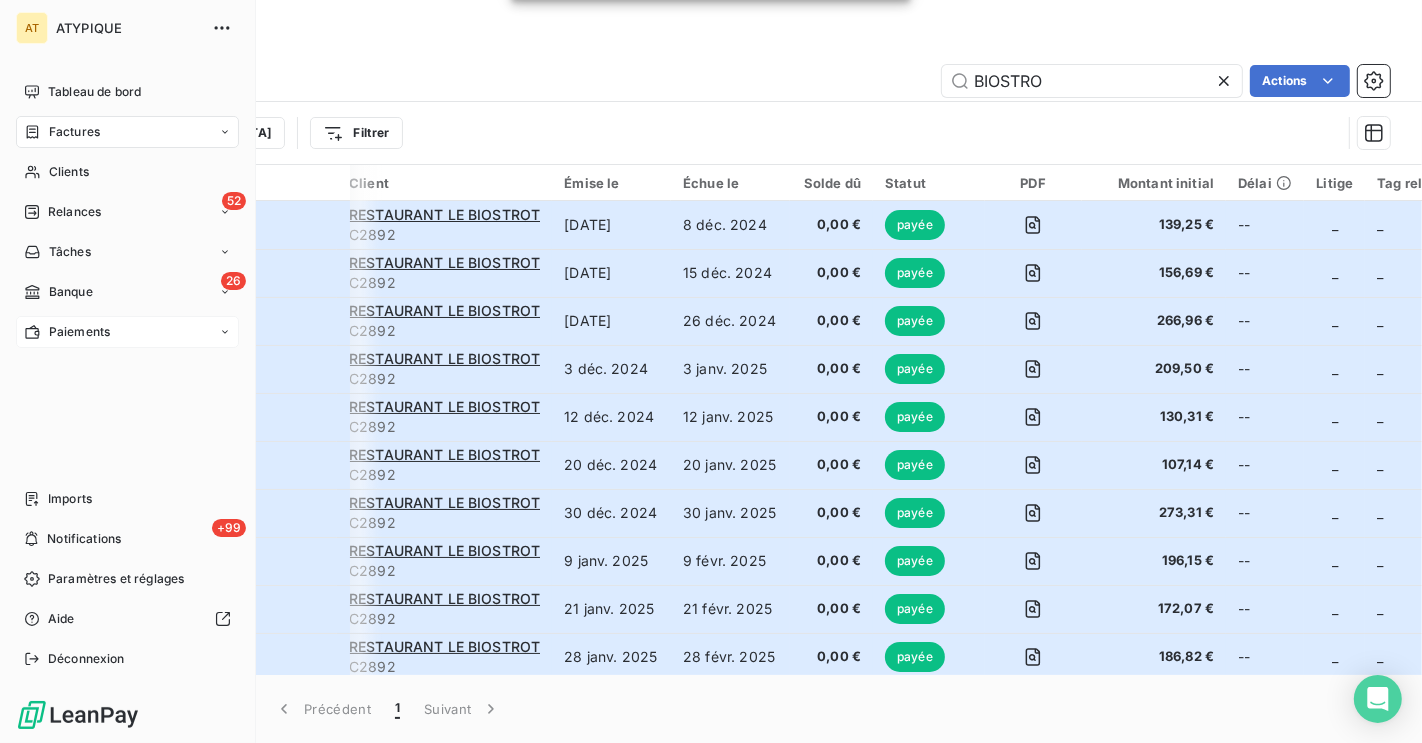 click on "Paiements" at bounding box center (79, 332) 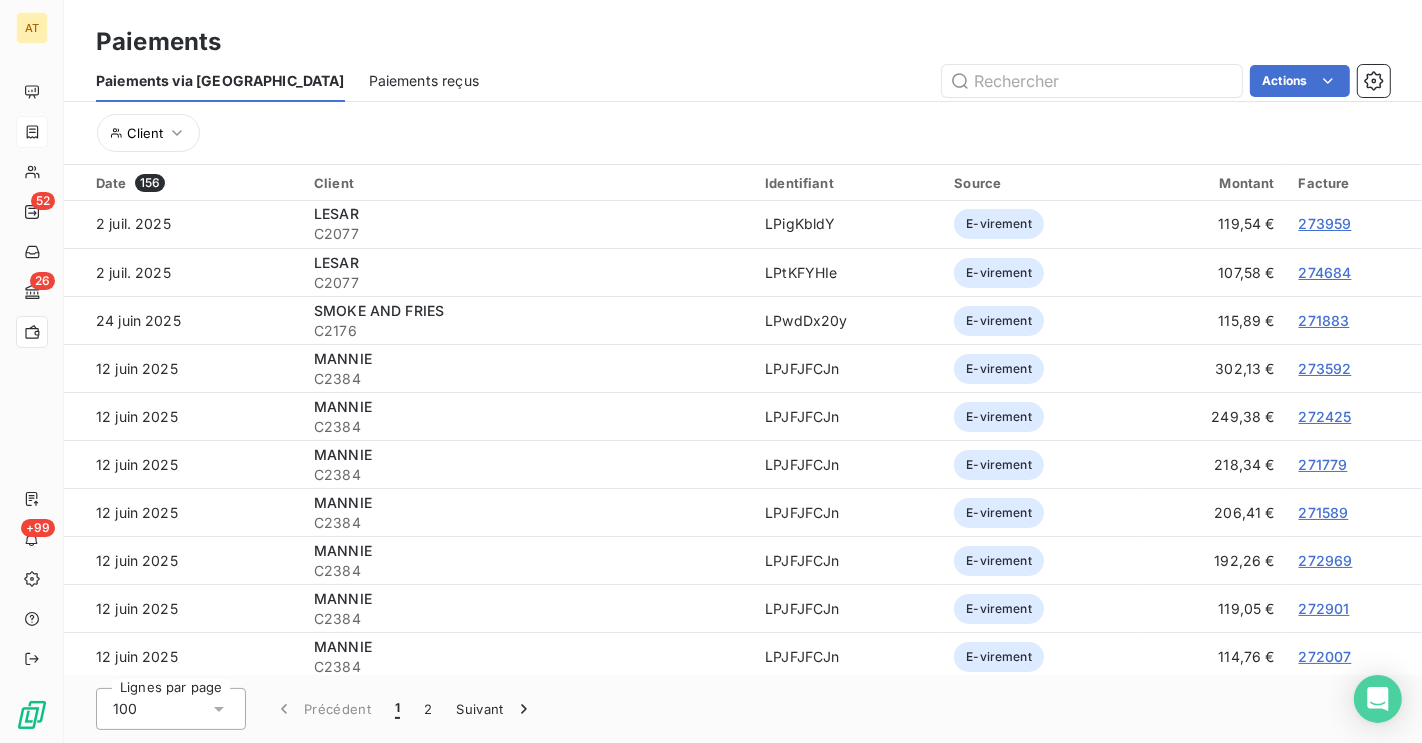 click on "Paiements reçus" at bounding box center (424, 81) 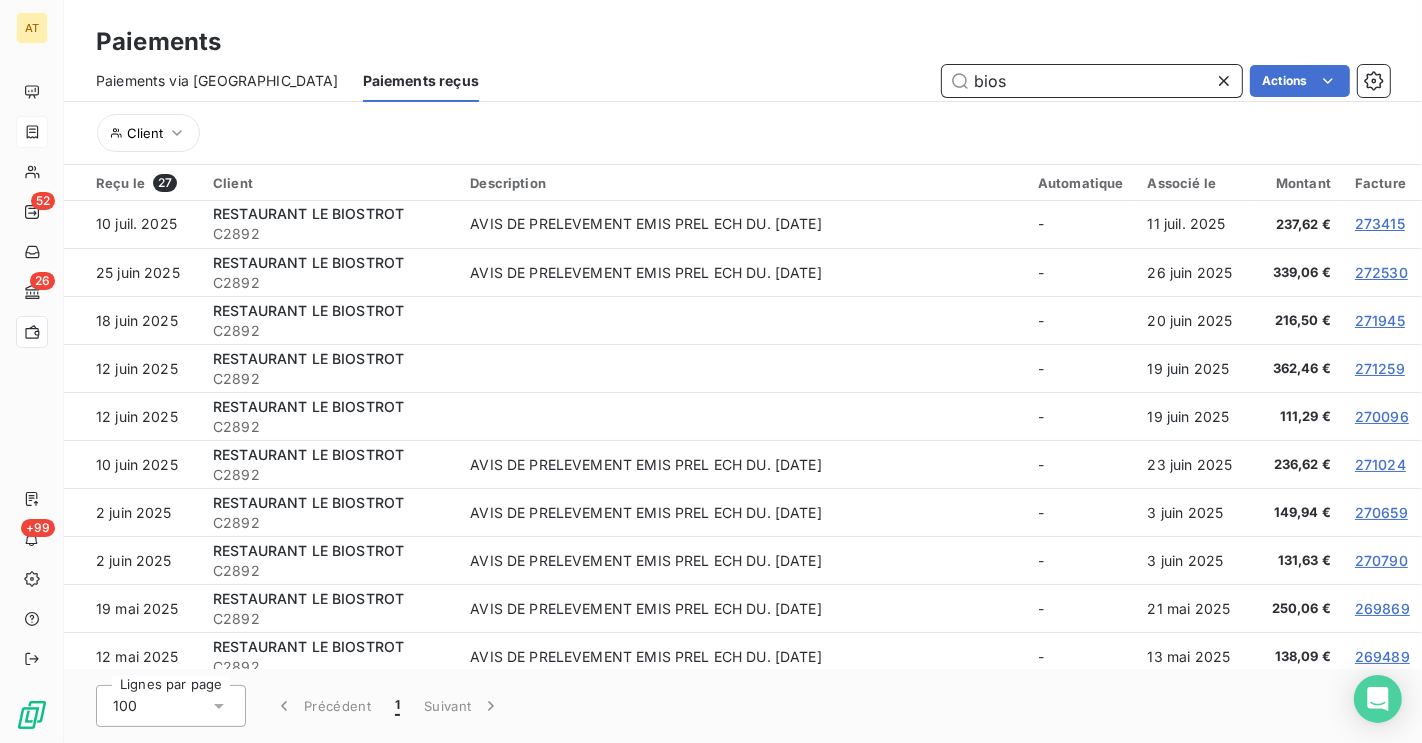 click on "bios" at bounding box center (1092, 81) 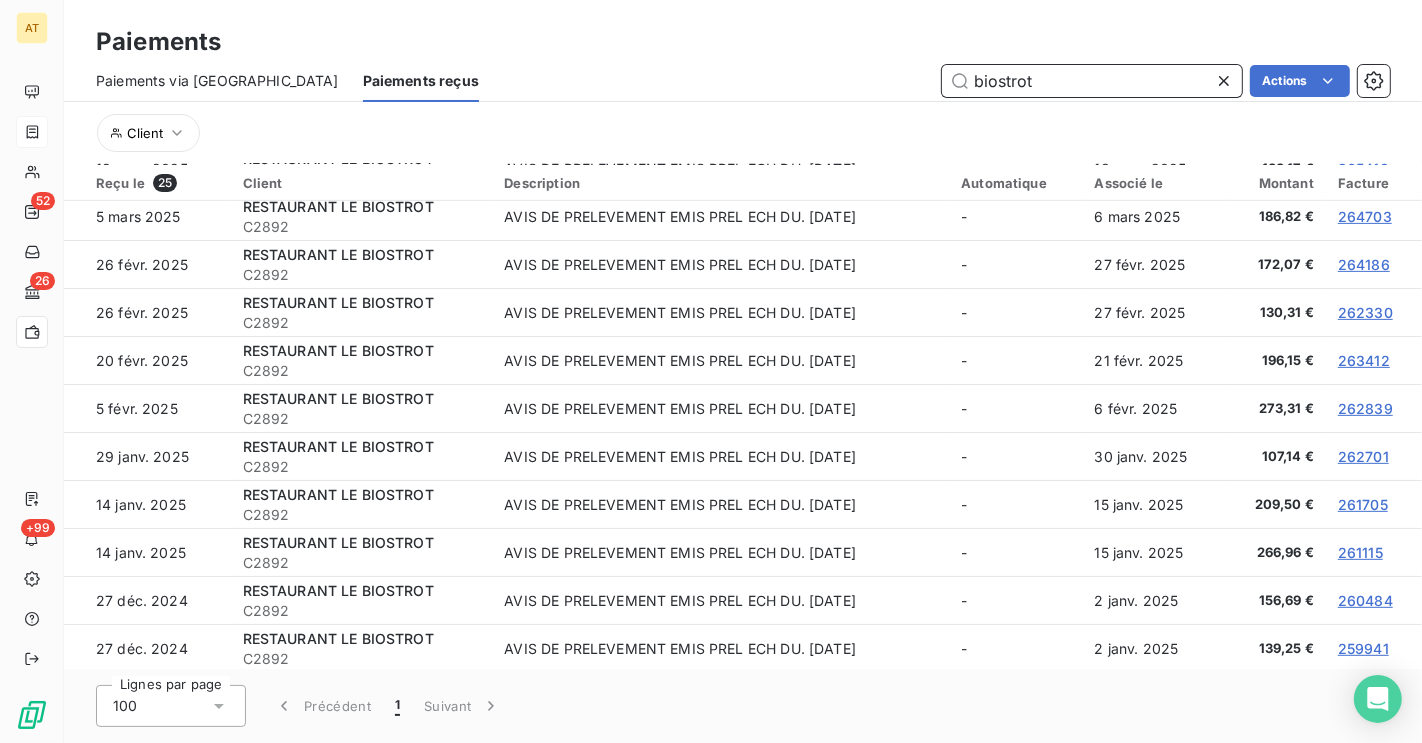 scroll, scrollTop: 731, scrollLeft: 0, axis: vertical 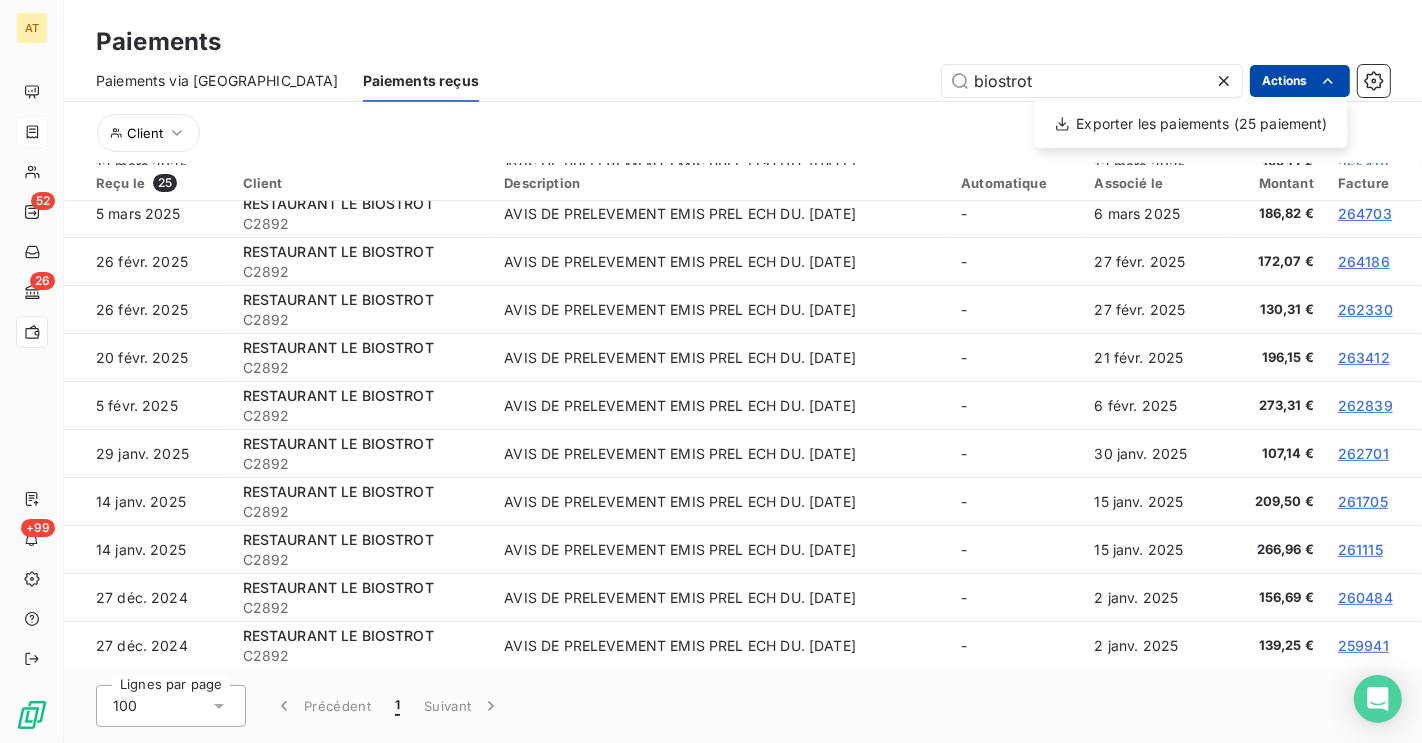 click on "AT 52 26 +99 Paiements Paiements via le Portail Paiements reçus biostrot Actions Exporter les paiements (25 paiement) Client Reçu le 25 Client Description Automatique Associé le Montant Facture [DATE] RESTAURANT LE BIOSTROT C2892 AVIS DE PRELEVEMENT EMIS PREL ECH DU. [DATE] - [DATE] 237,62 € 273415 [DATE] RESTAURANT LE BIOSTROT C2892 AVIS DE PRELEVEMENT EMIS PREL ECH DU. [DATE] - [DATE] 339,06 € 272530 [DATE] RESTAURANT LE BIOSTROT C2892 - [DATE] 216,50 € 271945 [DATE] RESTAURANT LE BIOSTROT C2892 - [DATE] 362,46 € 271259 [DATE] RESTAURANT LE BIOSTROT C2892 - [DATE] 111,29 € 270096 [DATE] RESTAURANT LE BIOSTROT C2892 AVIS DE PRELEVEMENT EMIS PREL ECH DU. [DATE] - [DATE] 236,62 € 271024 [DATE] RESTAURANT LE BIOSTROT C2892 AVIS DE PRELEVEMENT EMIS PREL ECH DU. [DATE] - [DATE] 149,94 € 270659 [DATE] RESTAURANT LE BIOSTROT C2892 AVIS DE PRELEVEMENT EMIS PREL ECH DU. [DATE] -" at bounding box center (711, 371) 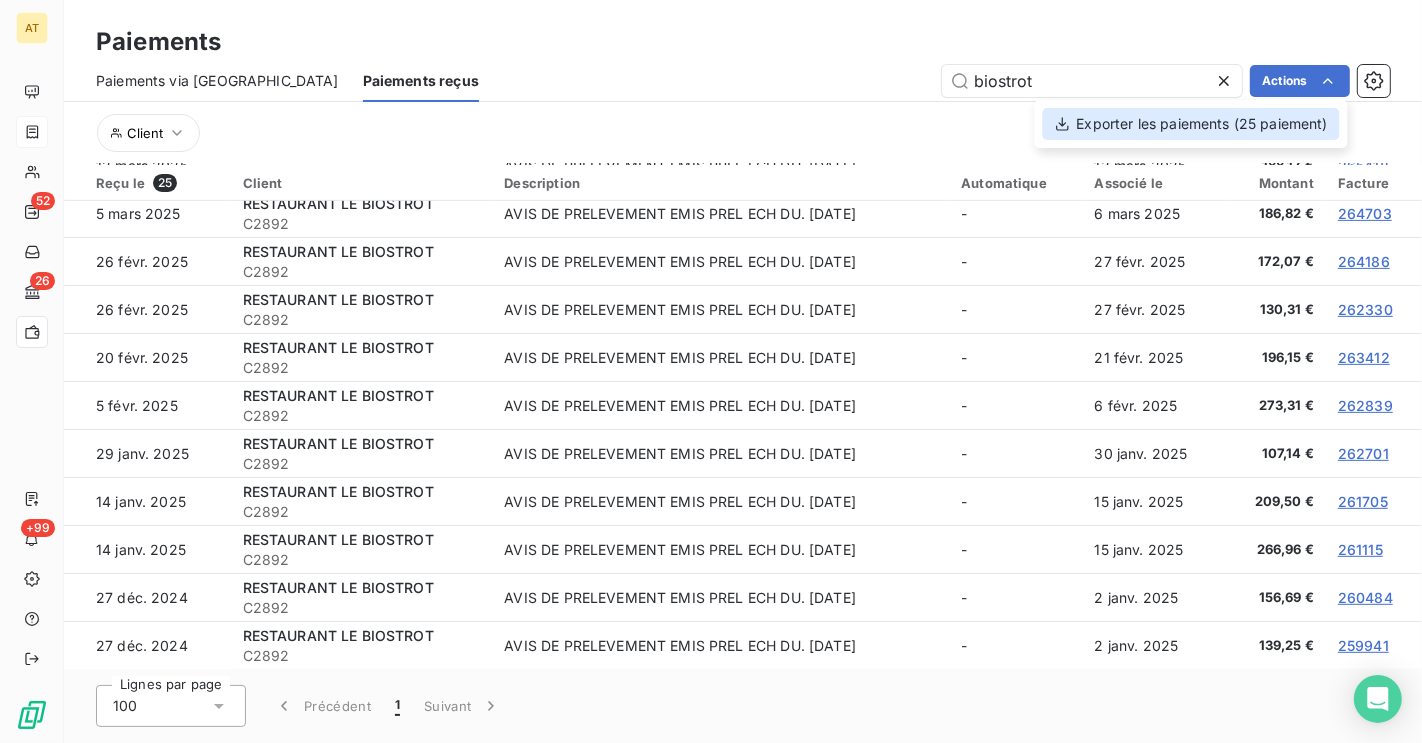 click on "Exporter les paiements (25 paiement)" at bounding box center (1190, 124) 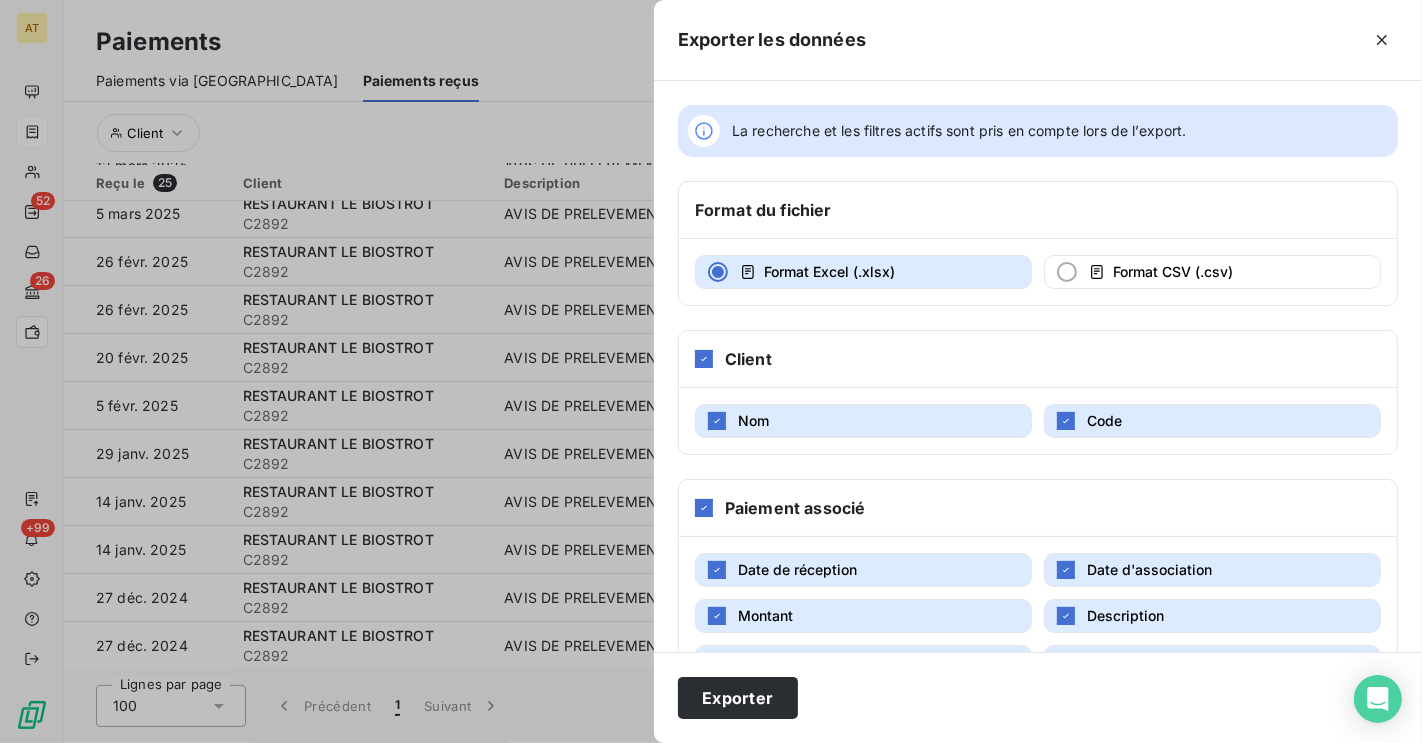 scroll, scrollTop: 70, scrollLeft: 0, axis: vertical 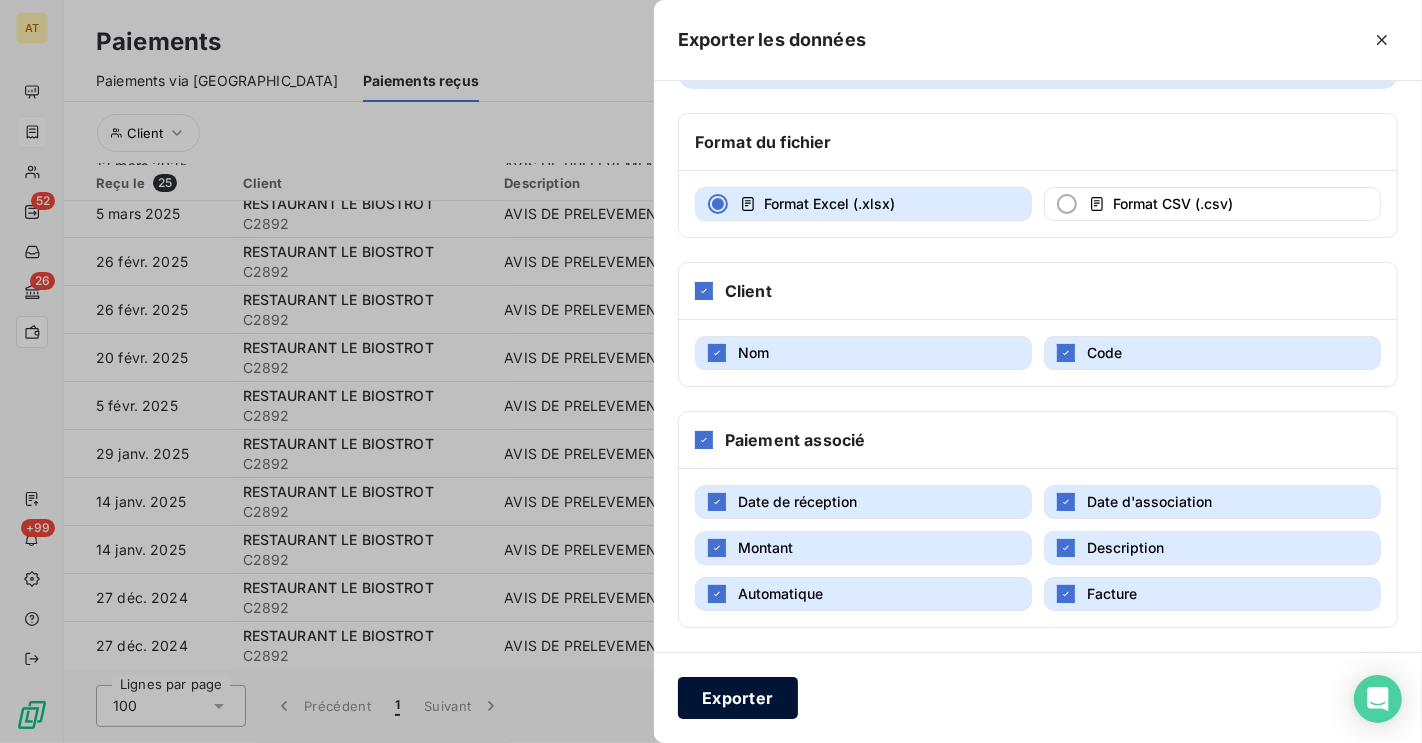 click on "Exporter" at bounding box center (738, 698) 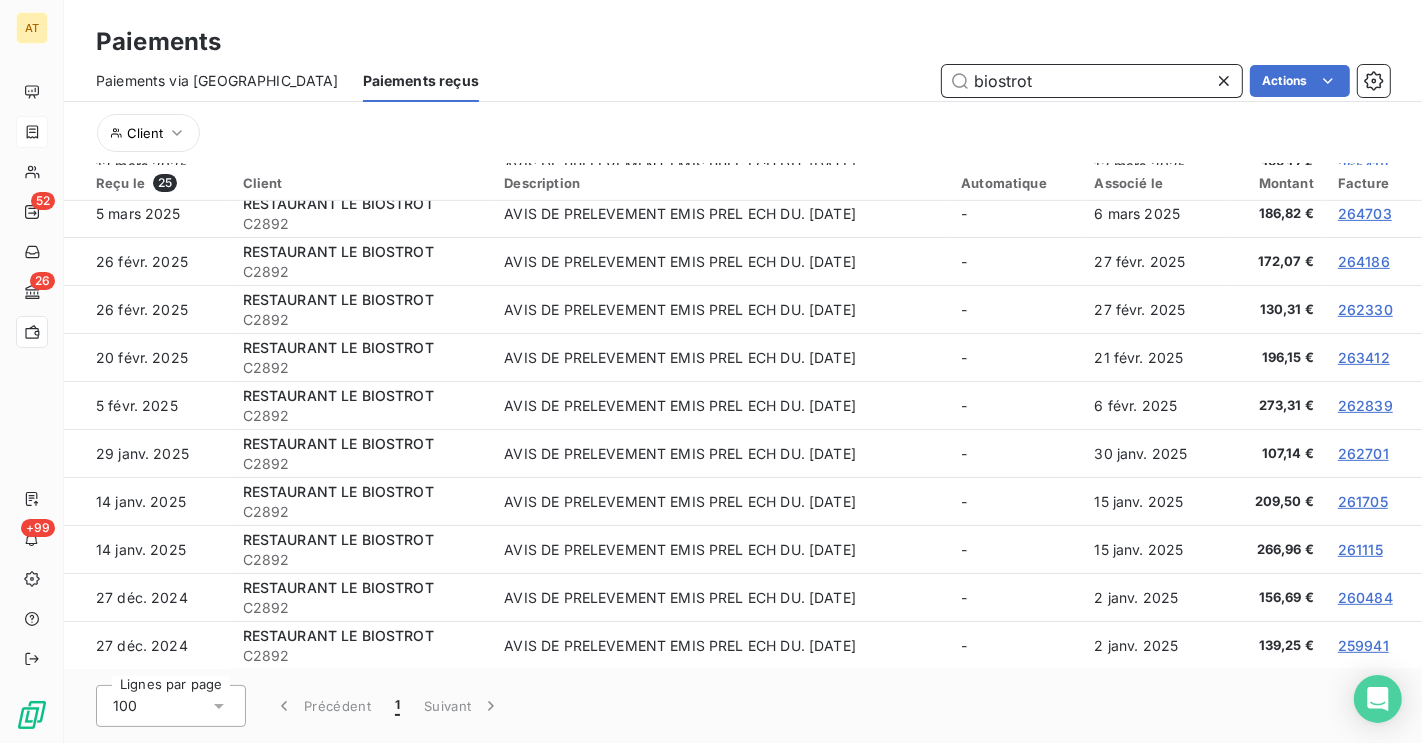 click on "biostrot" at bounding box center [1092, 81] 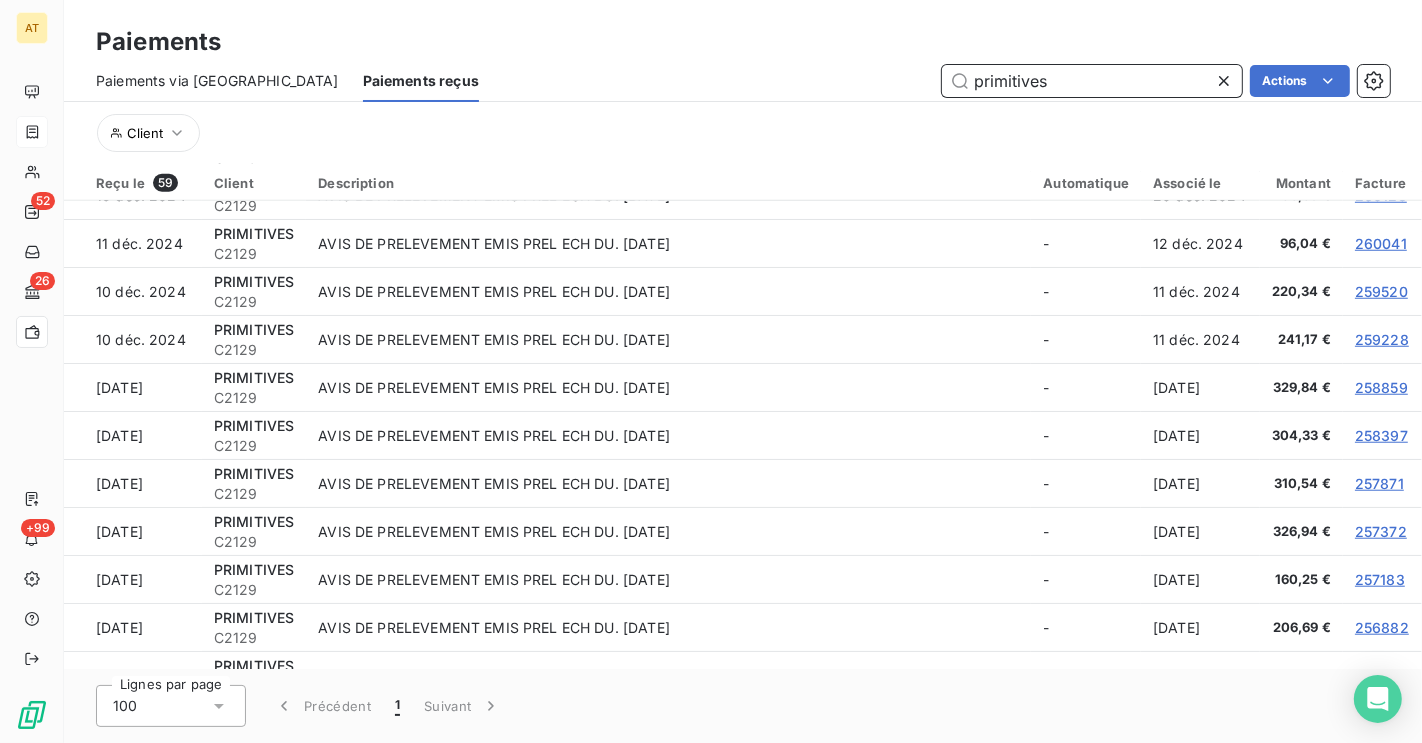 scroll, scrollTop: 618, scrollLeft: 0, axis: vertical 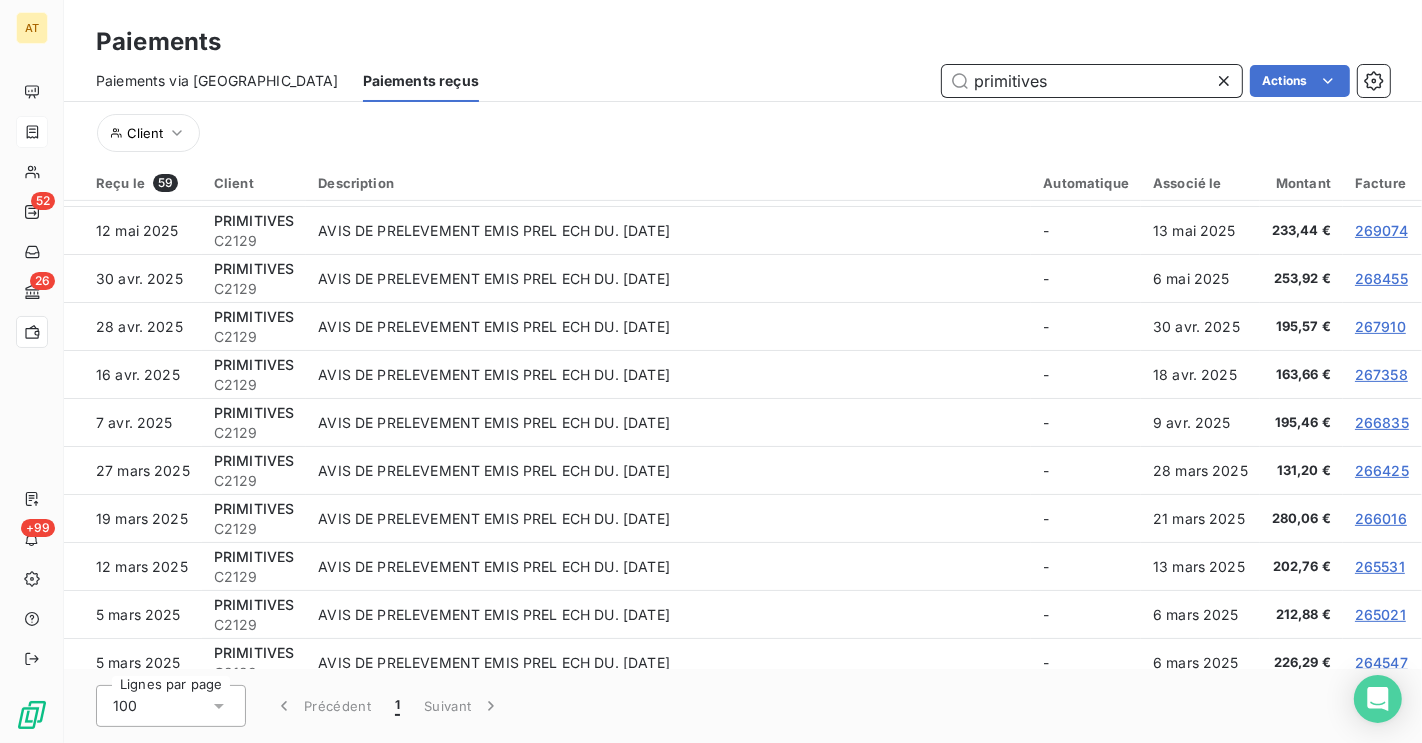 type on "primitives" 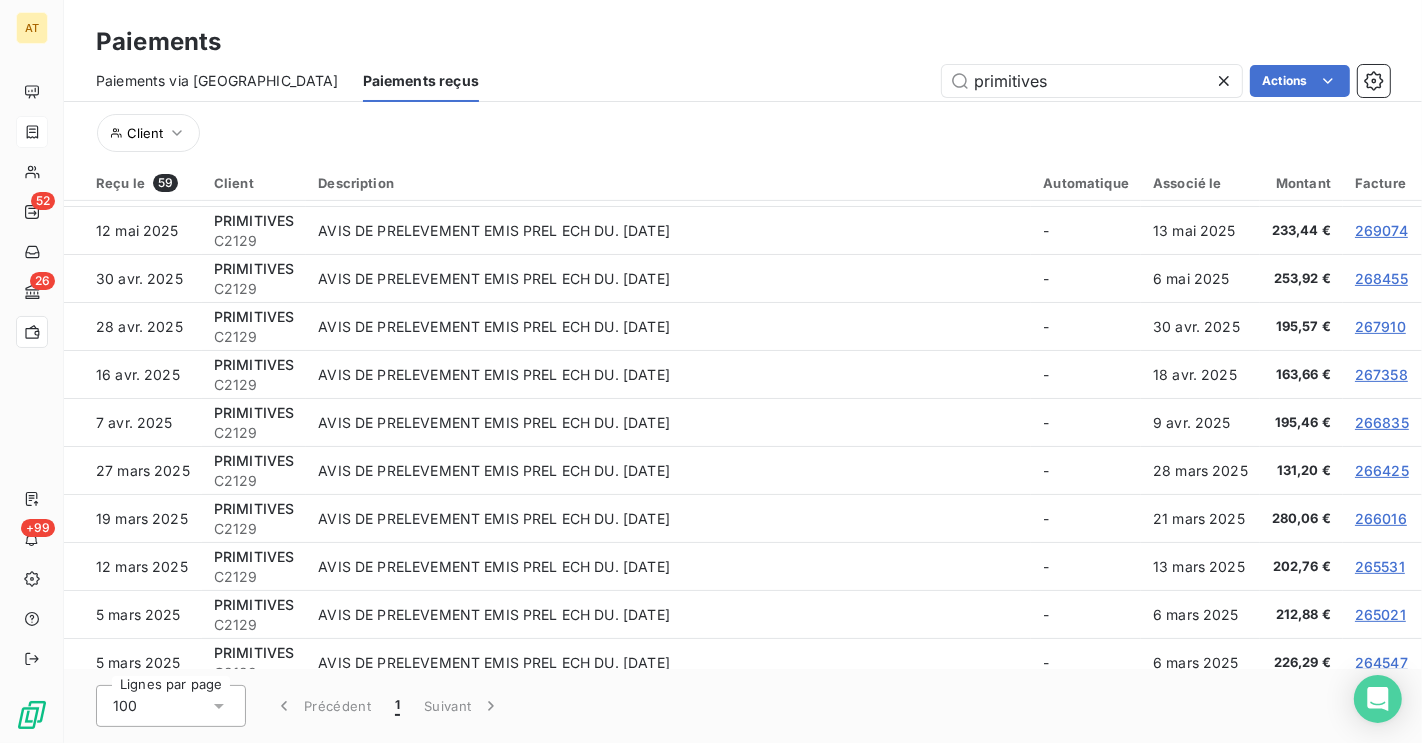 click on "Paiements via le Portail Paiements reçus primitives Actions" at bounding box center (743, 81) 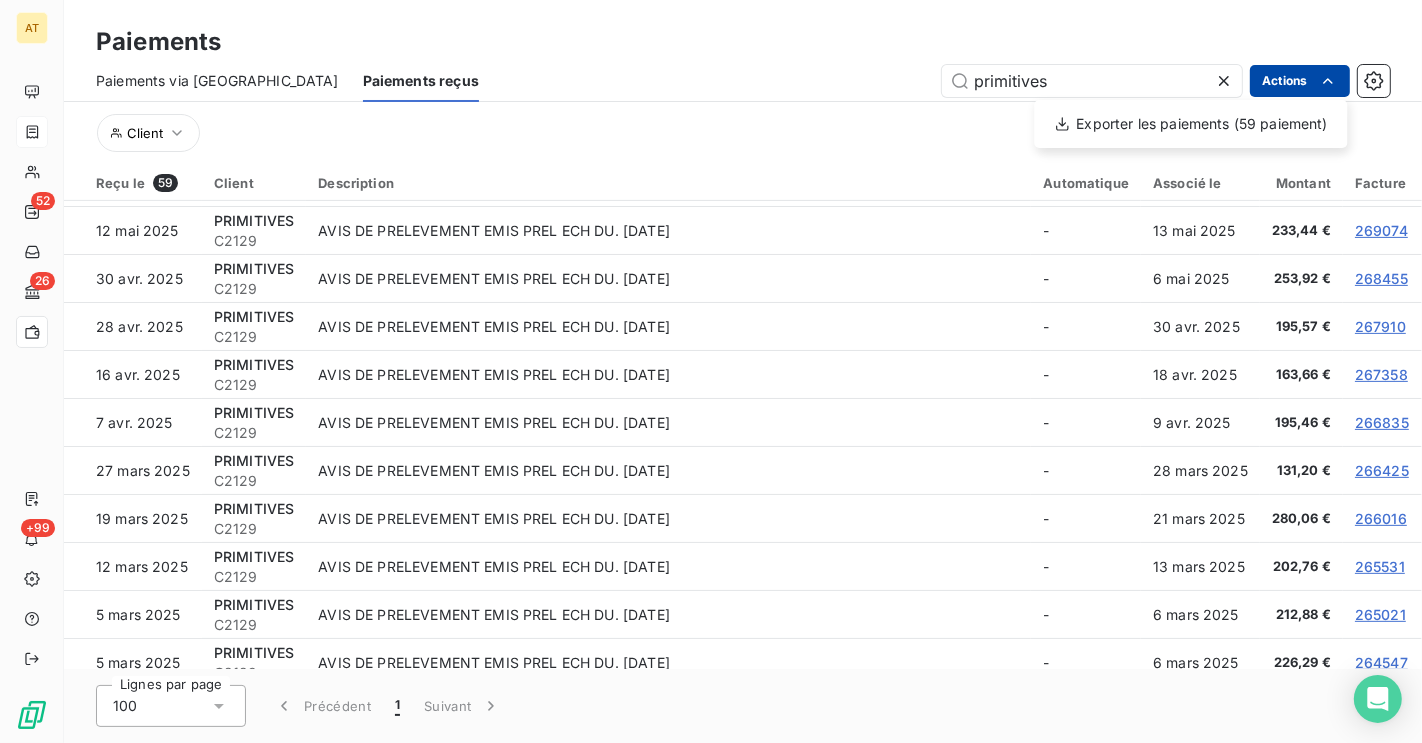 click on "AT 52 26 +99 Paiements Paiements via le Portail Paiements reçus primitives Actions Exporter les paiements (59 paiement) Client Reçu le 59 Client Description Automatique Associé le Montant Facture [DATE] PRIMITIVES C2129 AVIS DE PRELEVEMENT EMIS PREL ECH DU. [DATE] - [DATE] 153,50 € 274002 [DATE] PRIMITIVES C2129 AVIS DE PRELEVEMENT EMIS PREL ECH DU. [DATE] - [DATE] 183,81 € 273508 [DATE] PRIMITIVES C2129 AVIS DE PRELEVEMENT EMIS PREL ECH DU. [DATE] - [DATE] 246,32 € 272875 [DATE] PRIMITIVES C2129 AVIS DE PRELEVEMENT EMIS PREL ECH DU. [DATE] - [DATE] 110,18 € 273276 [DATE] PRIMITIVES C2129 AVIS DE PRELEVEMENT EMIS PREL ECH DU. [DATE] - [DATE] 114,37 € 272644 [DATE] PRIMITIVES C2129 AVIS DE PRELEVEMENT EMIS PREL ECH DU. [DATE] - [DATE] 147,50 € 272457 [DATE] PRIMITIVES C2129 - [DATE] 203,70 € 269605 [DATE] PRIMITIVES C2129 - [DATE] 122,74 € 271973 PRIMITIVES" at bounding box center [711, 371] 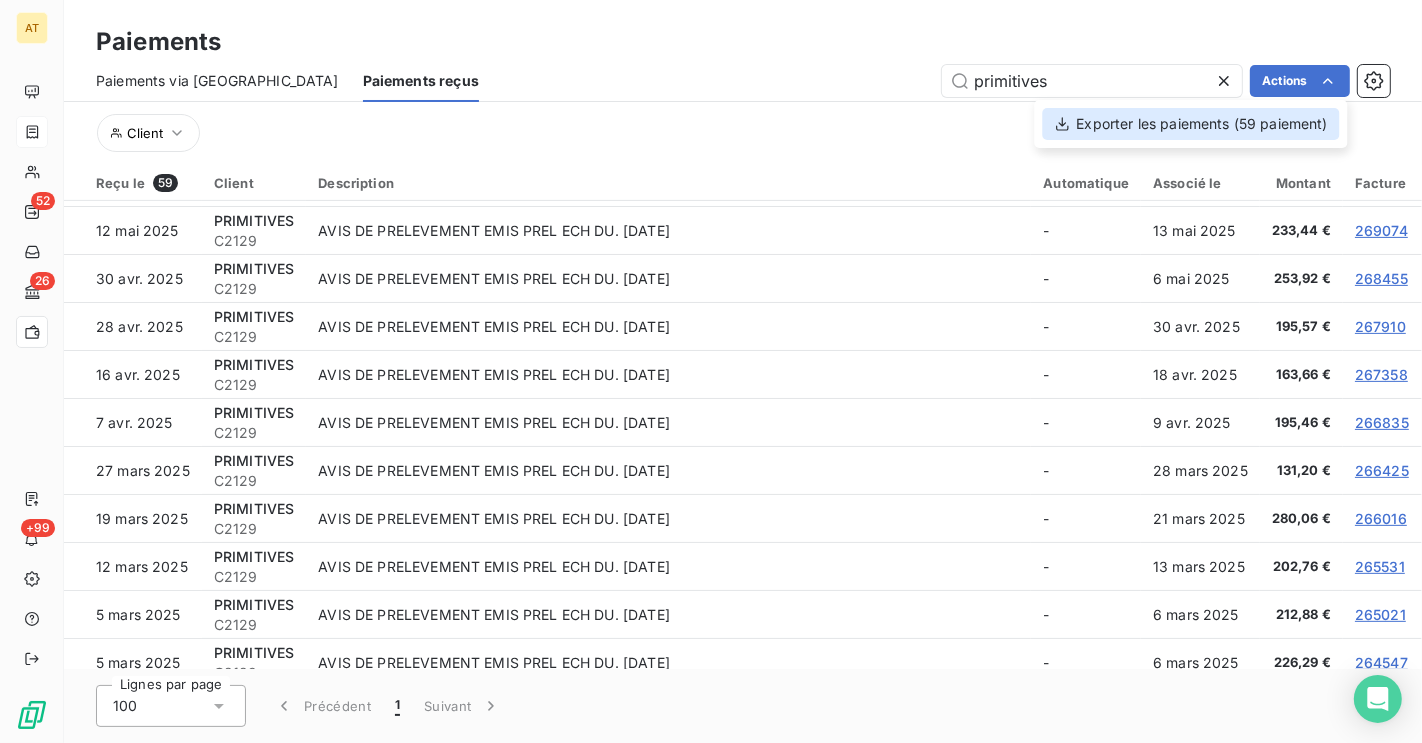 click on "Exporter les paiements (59 paiement)" at bounding box center (1190, 124) 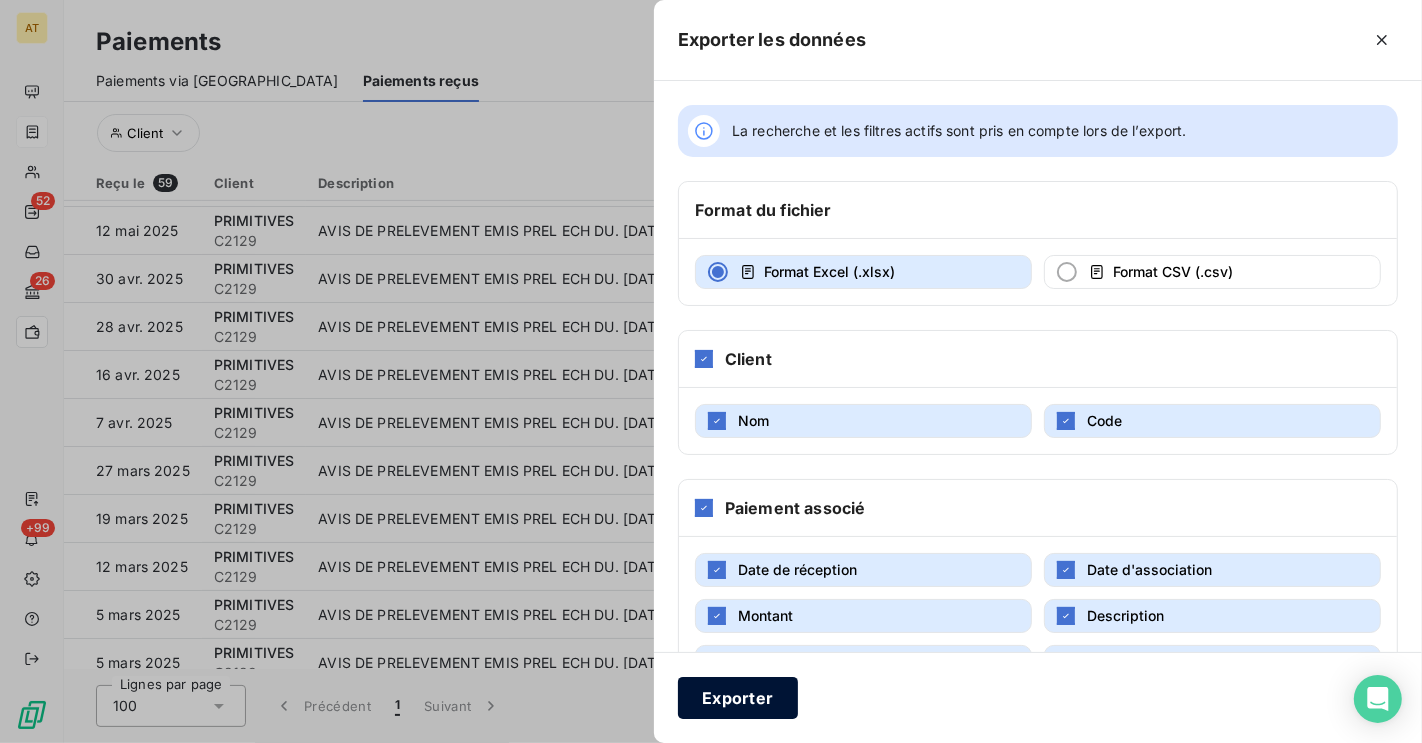 click on "Exporter" at bounding box center [738, 698] 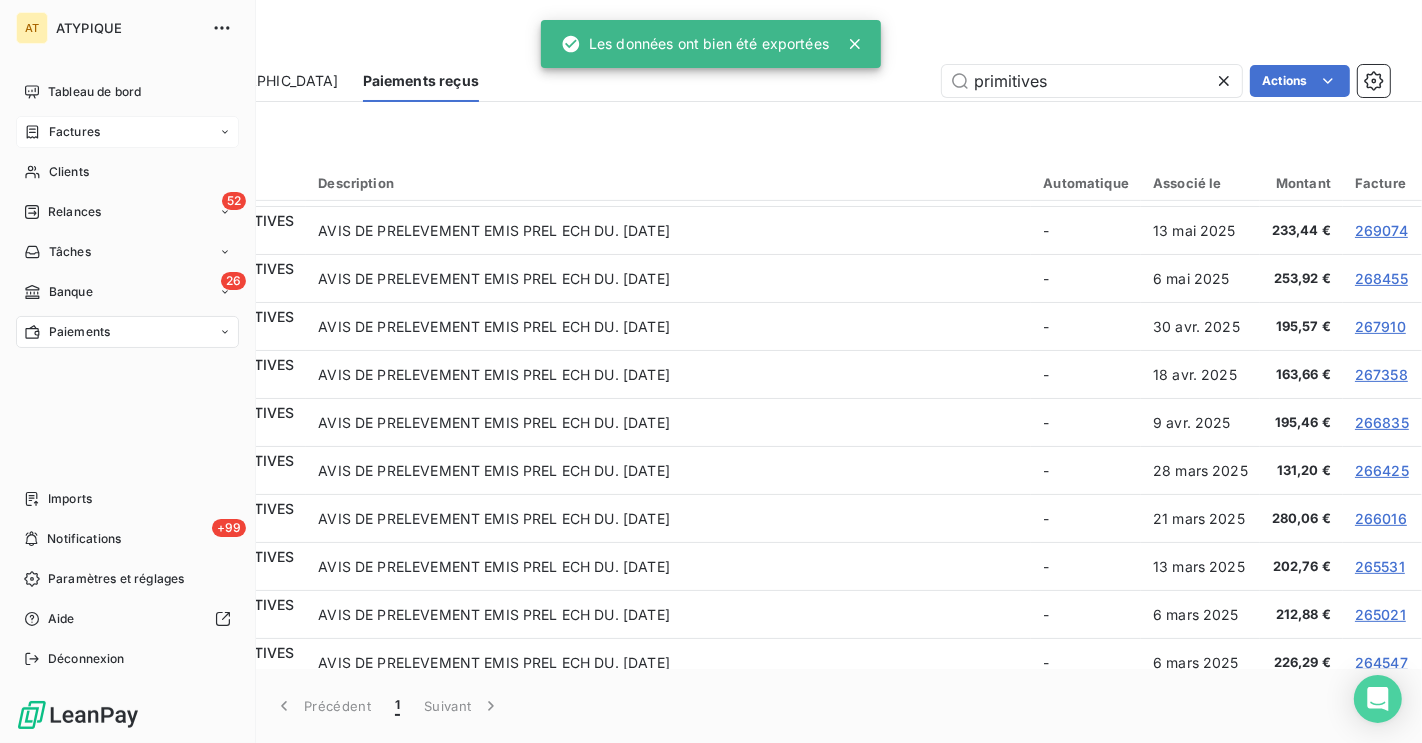 click on "Factures" at bounding box center [74, 132] 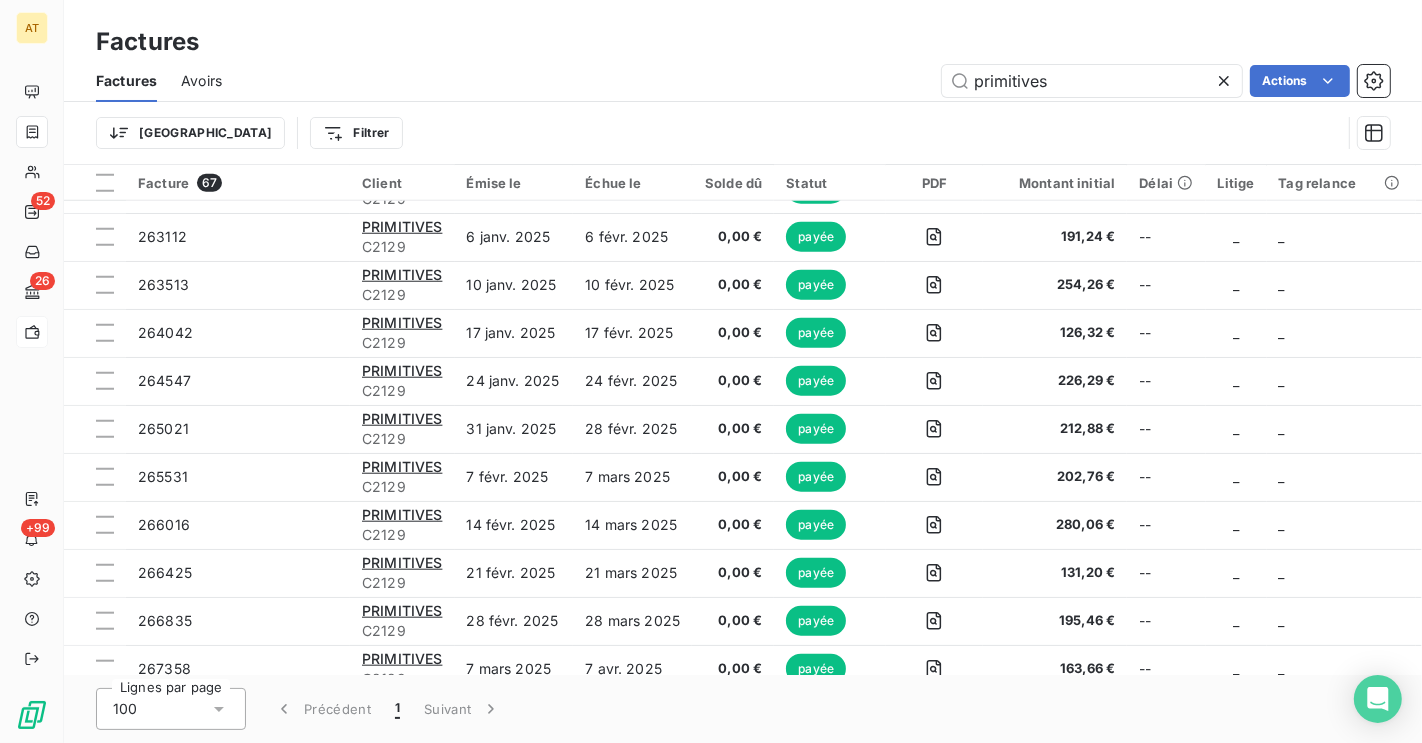 scroll, scrollTop: 1827, scrollLeft: 0, axis: vertical 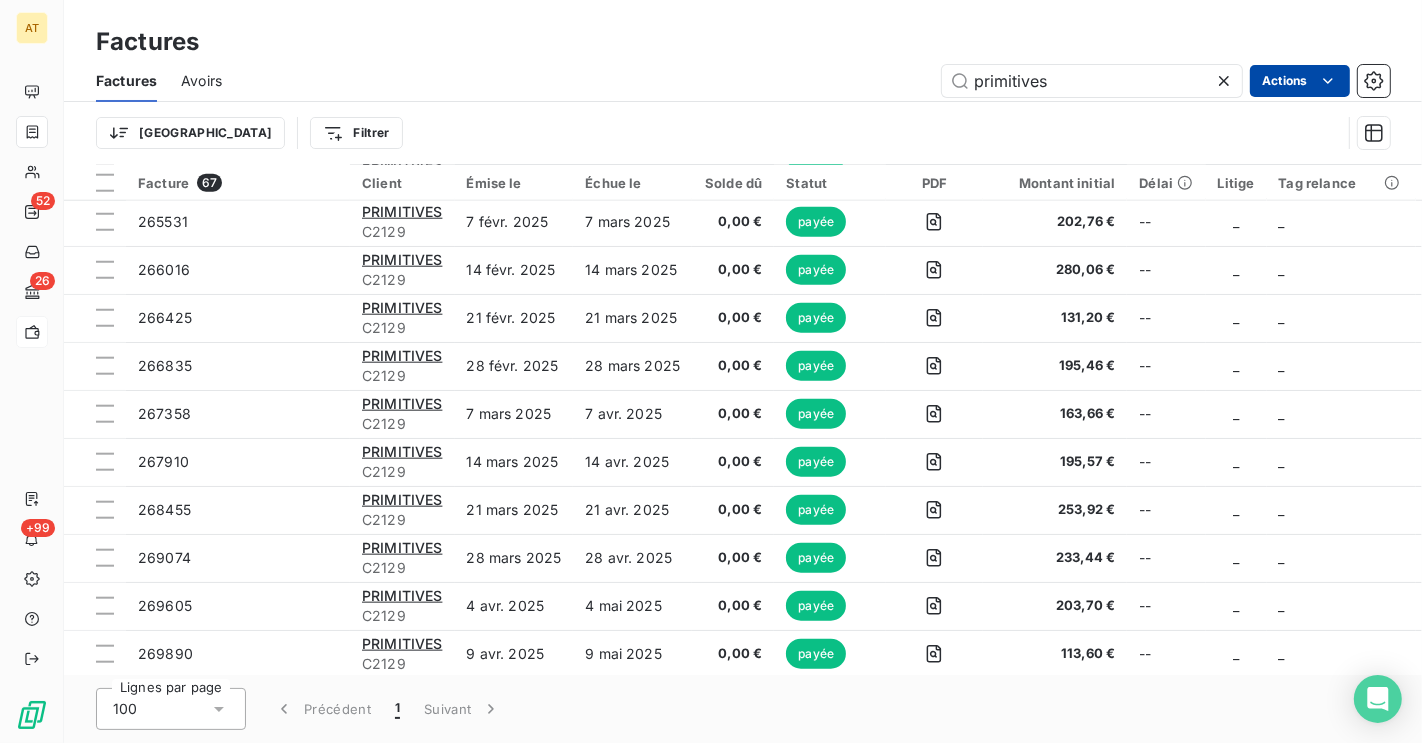 type on "primitives" 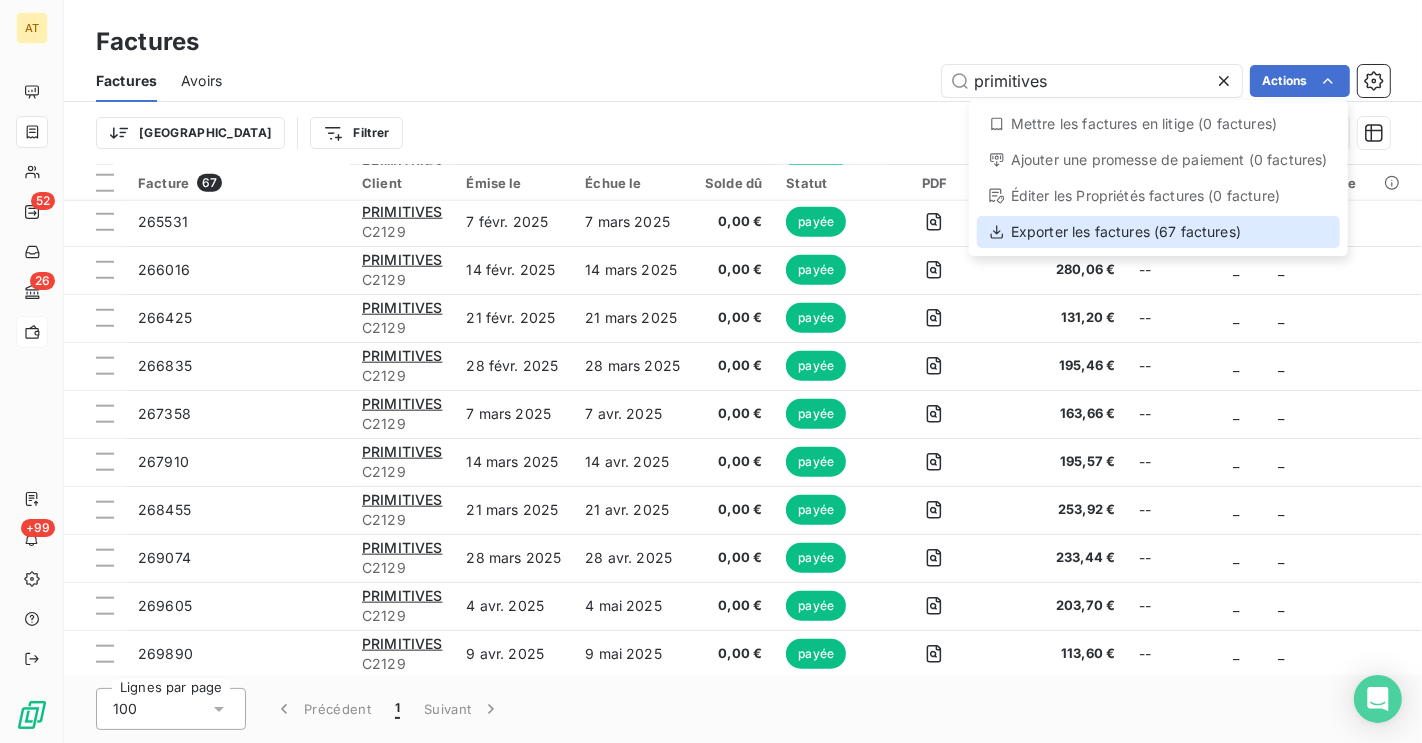 click on "Exporter les factures (67 factures)" at bounding box center [1158, 232] 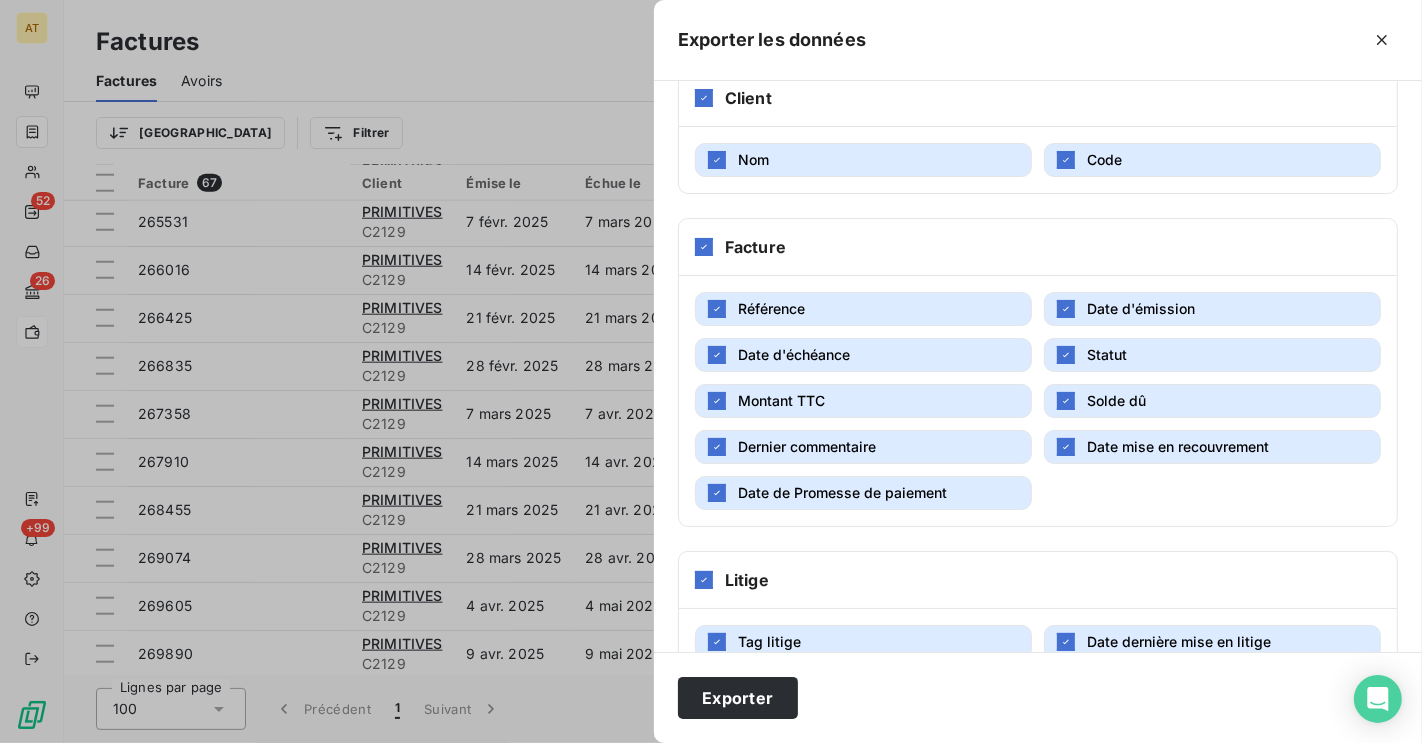 scroll, scrollTop: 270, scrollLeft: 0, axis: vertical 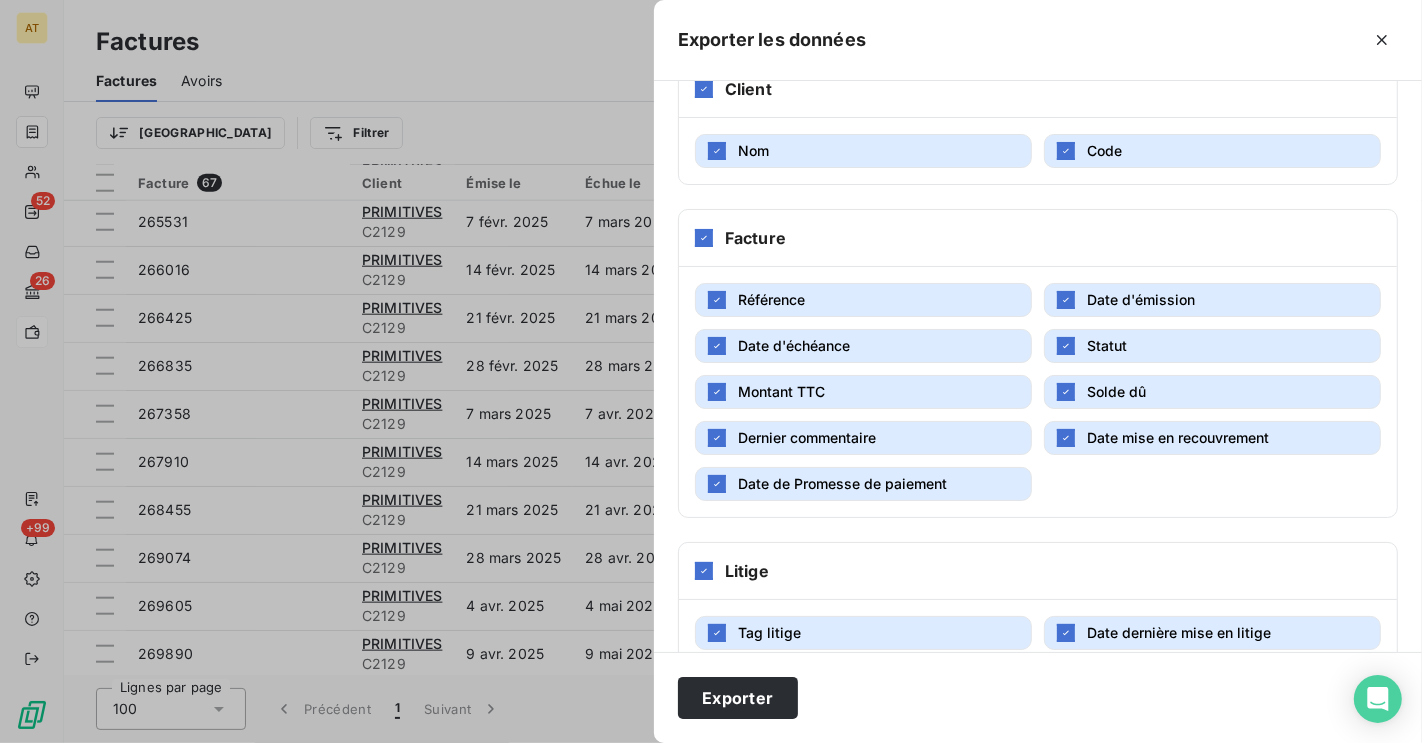 click on "Dernier commentaire" at bounding box center (863, 438) 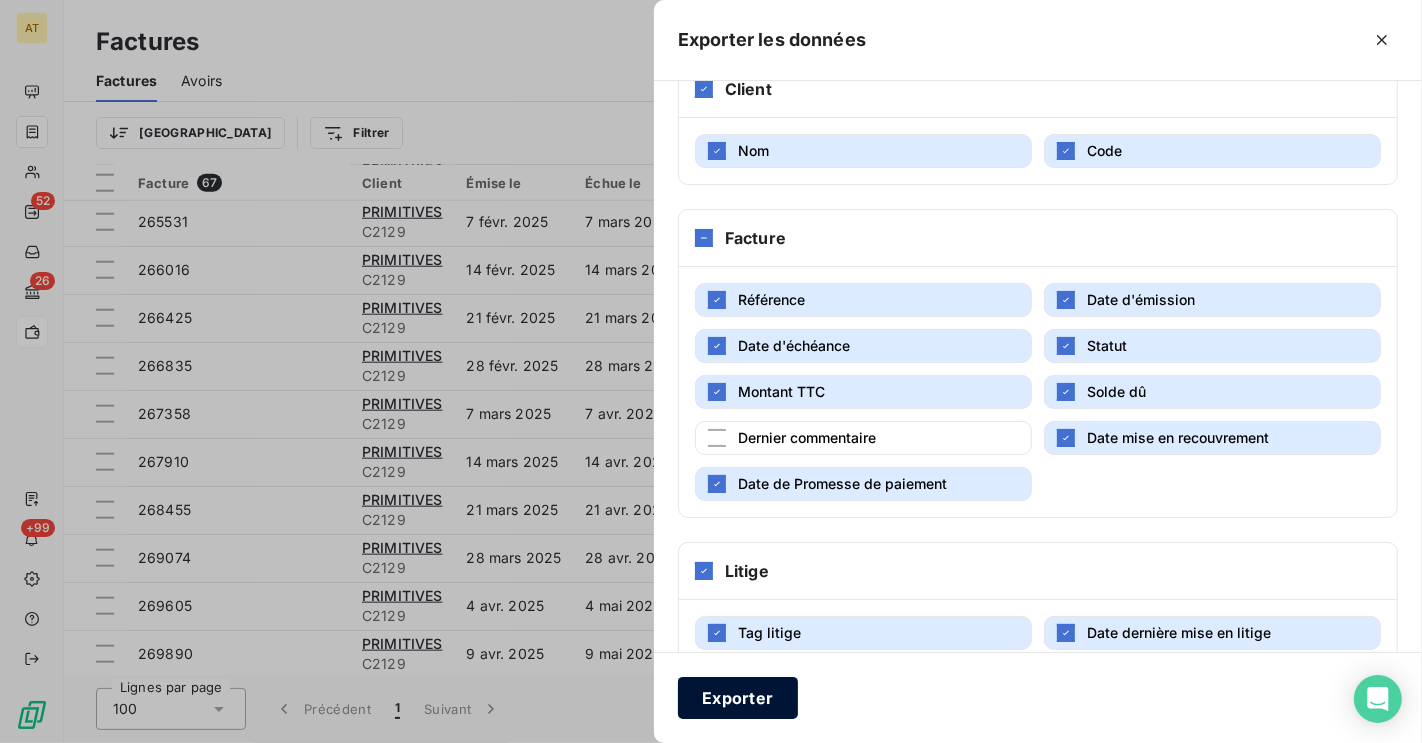click on "Exporter" at bounding box center (738, 698) 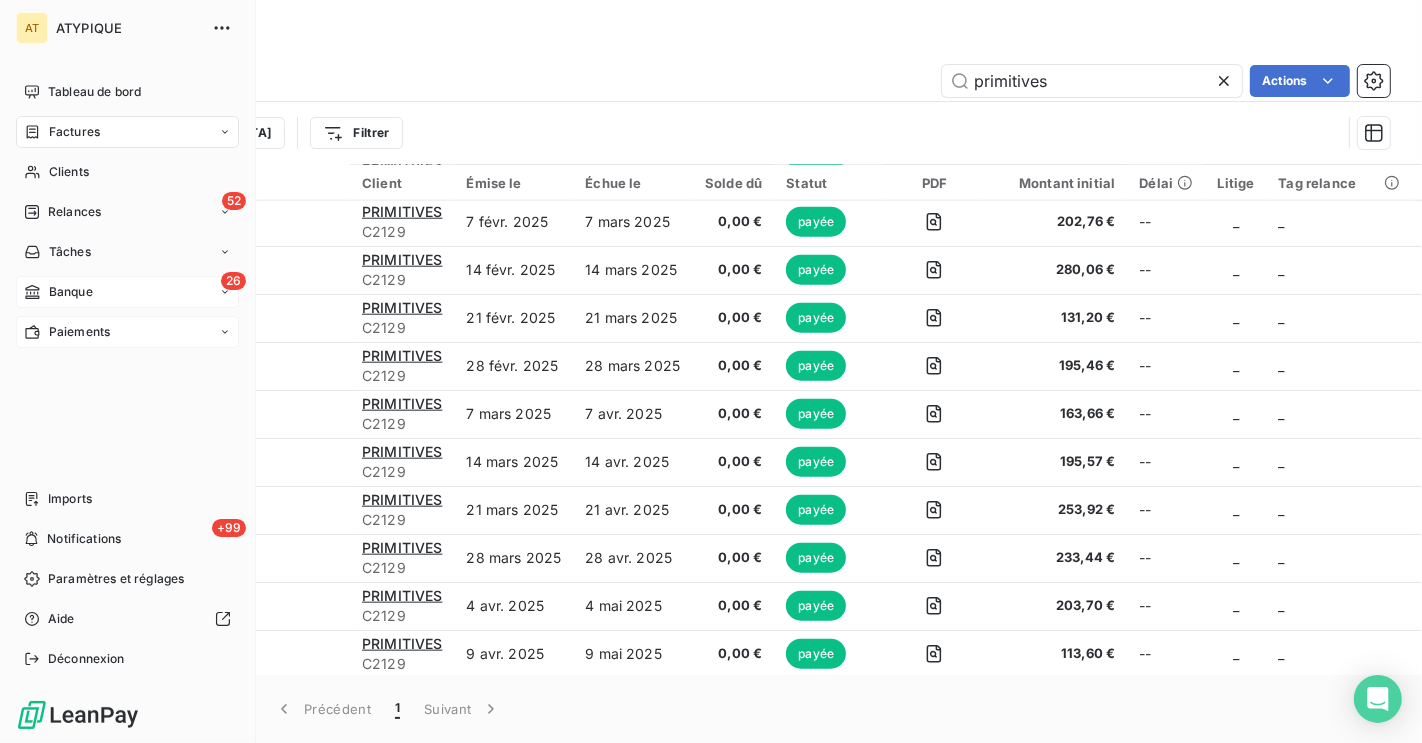 click on "Banque" at bounding box center (71, 292) 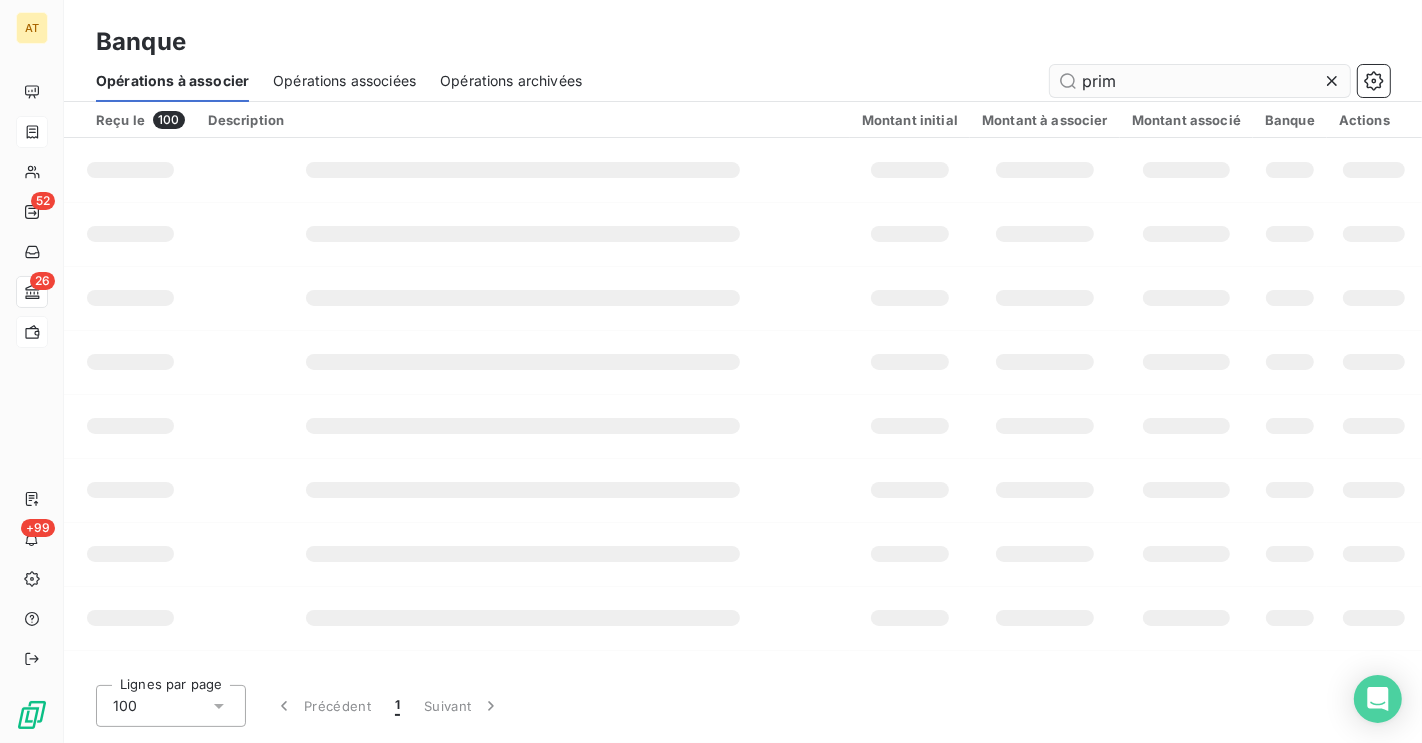 type on "primi" 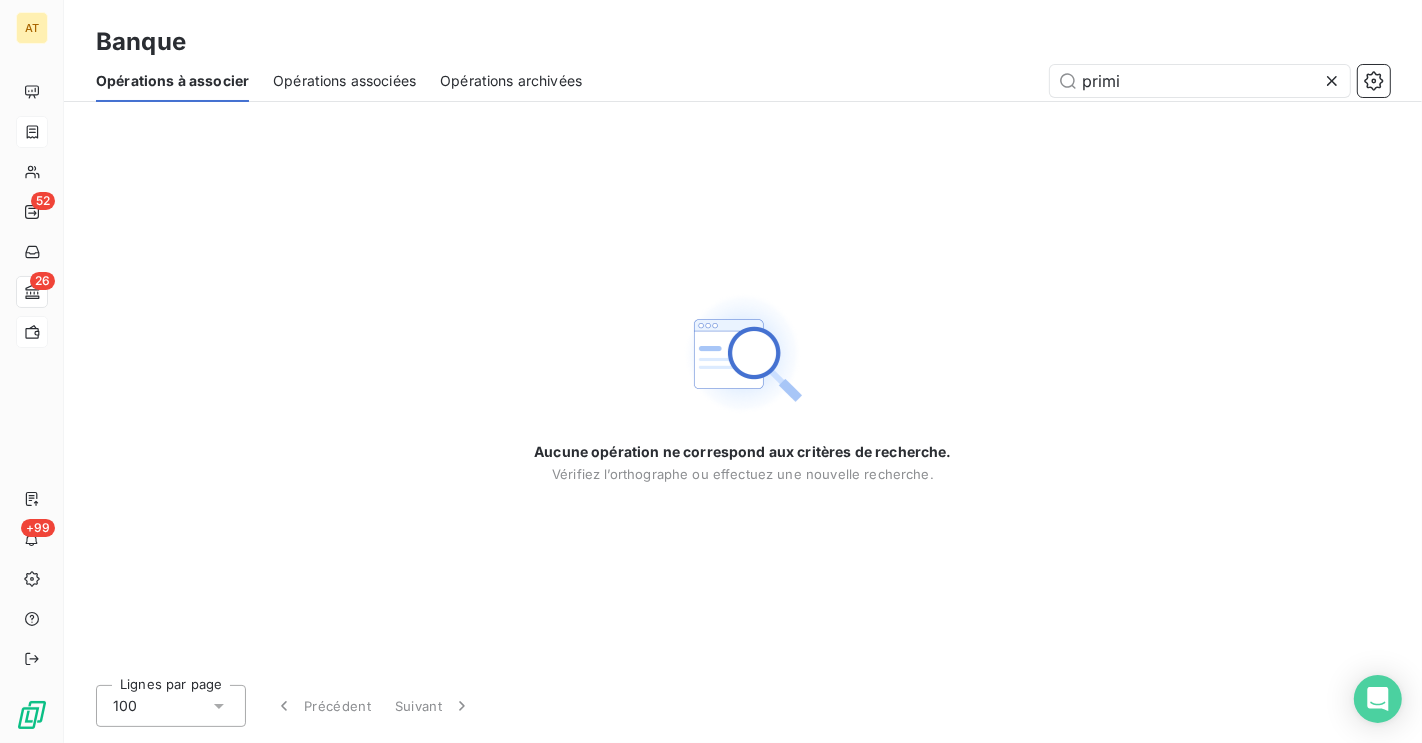 type 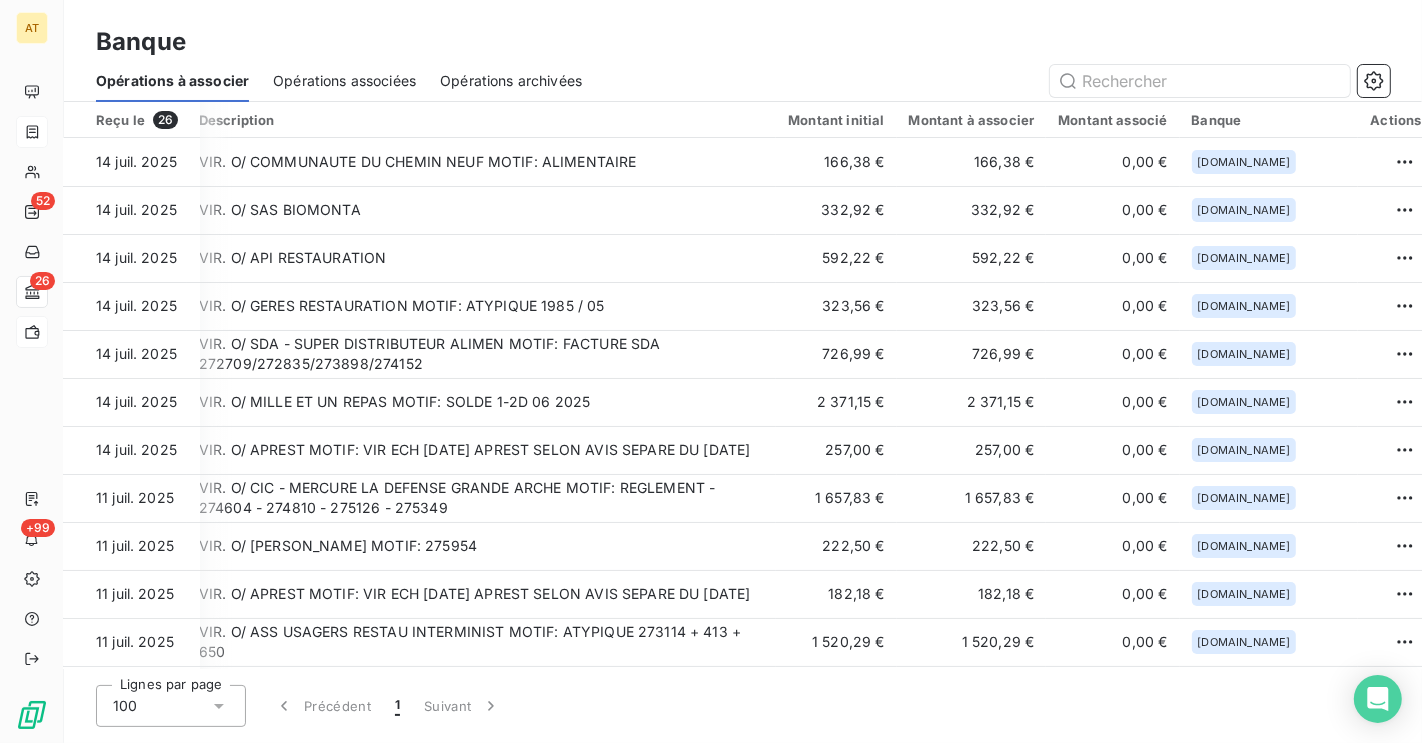 scroll, scrollTop: 3, scrollLeft: 0, axis: vertical 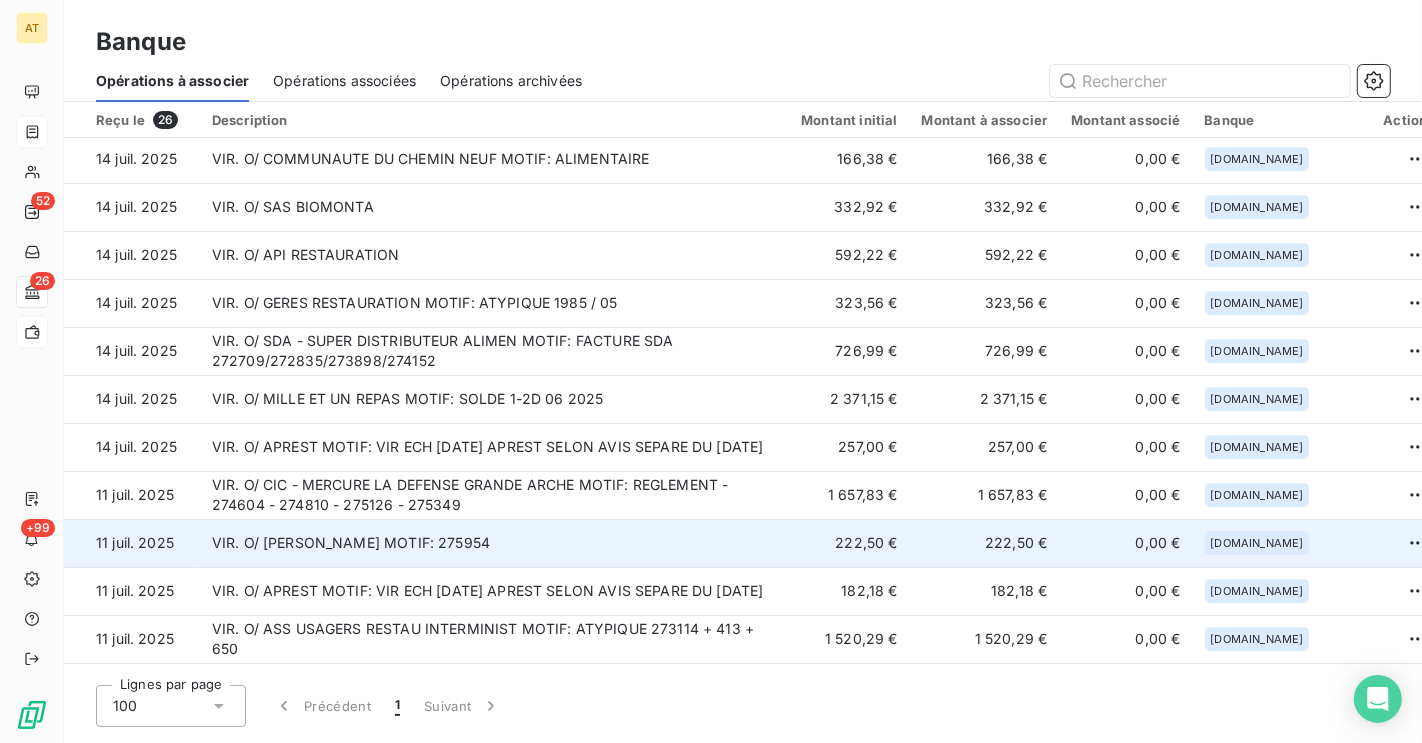 click on "VIR. O/ [PERSON_NAME] MOTIF: 275954" at bounding box center (495, 543) 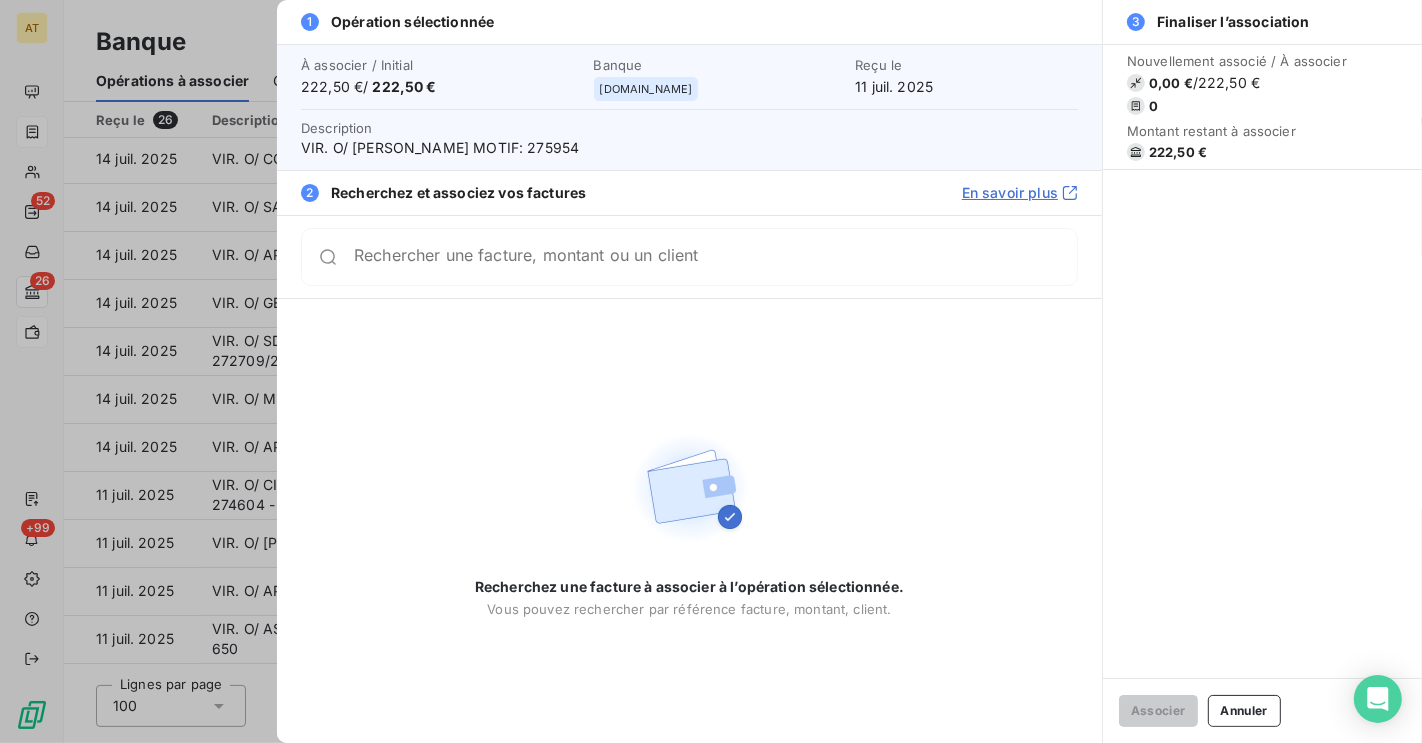click on "VIR. O/ [PERSON_NAME] MOTIF: 275954" at bounding box center [689, 148] 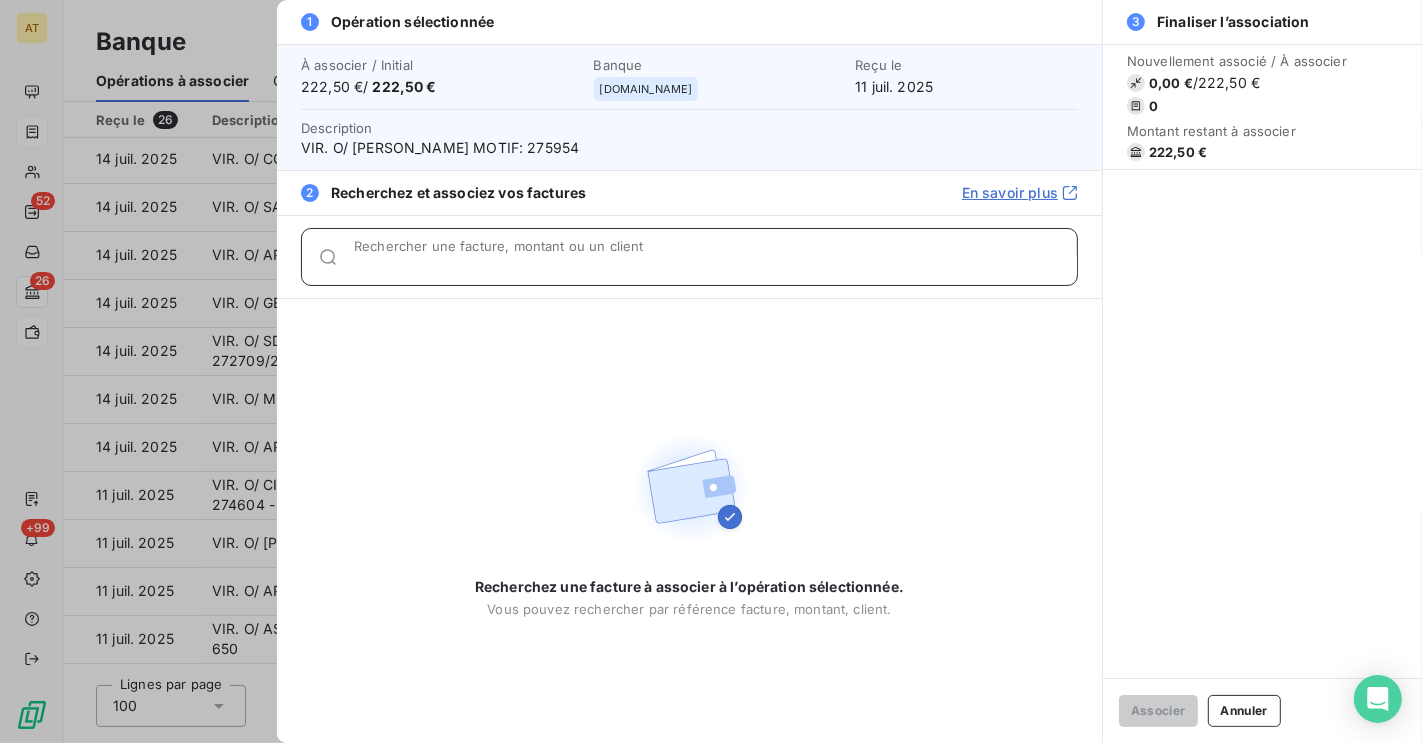click on "Rechercher une facture, montant ou un client" at bounding box center [715, 265] 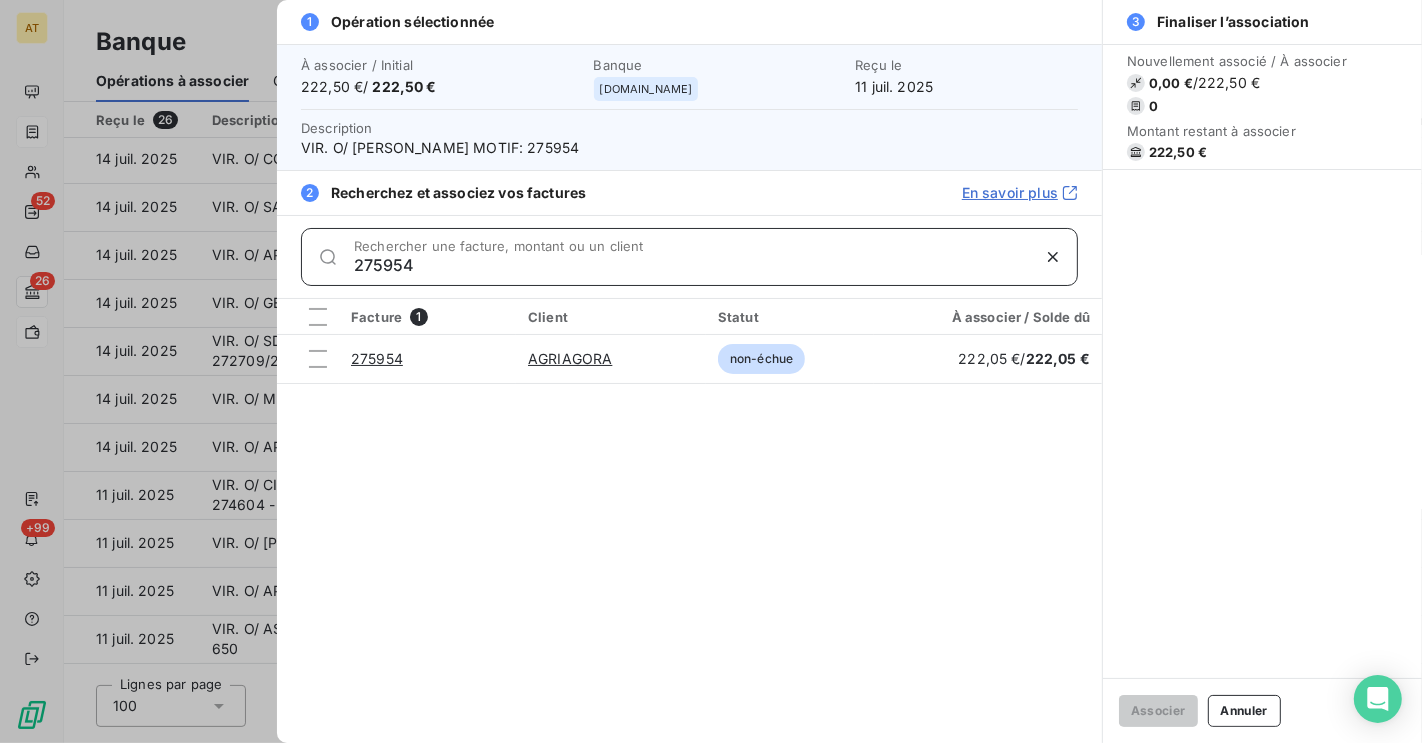 type on "275954" 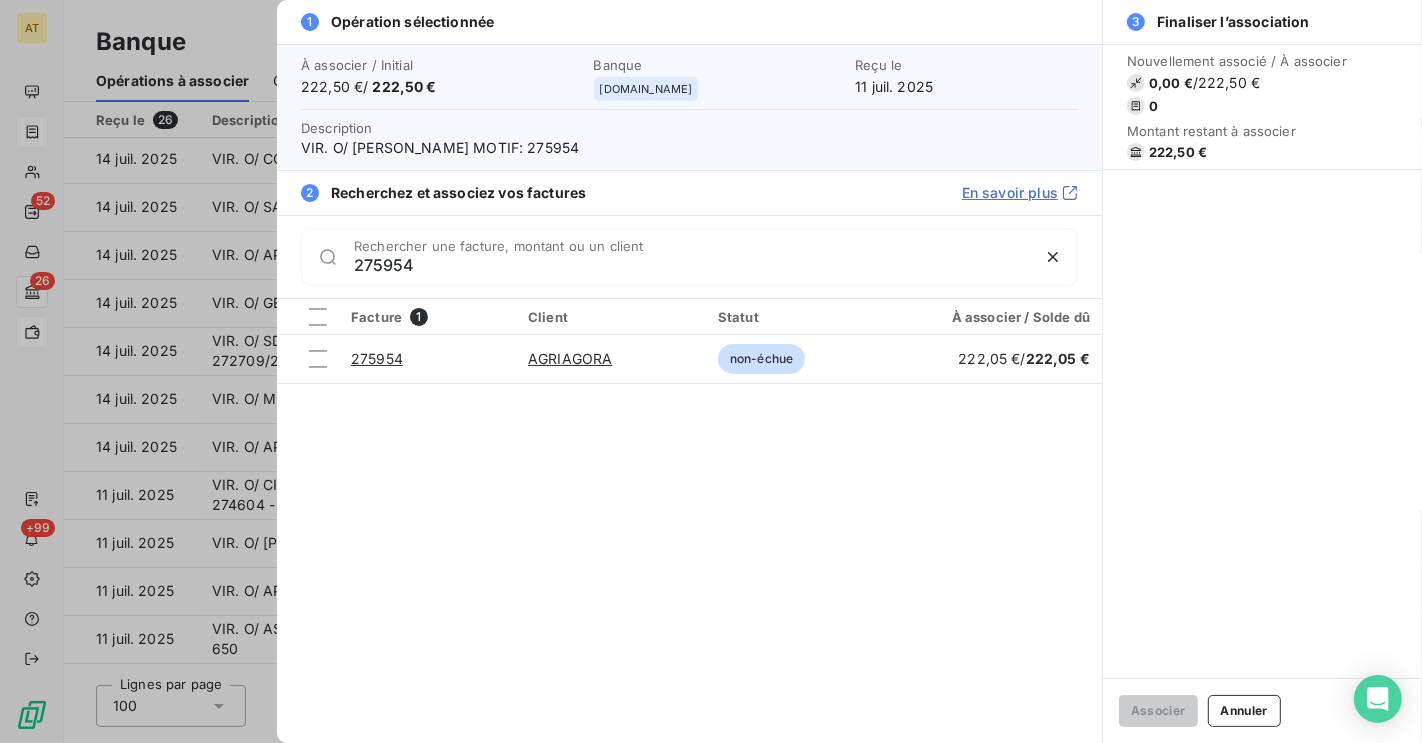 click at bounding box center (308, 359) 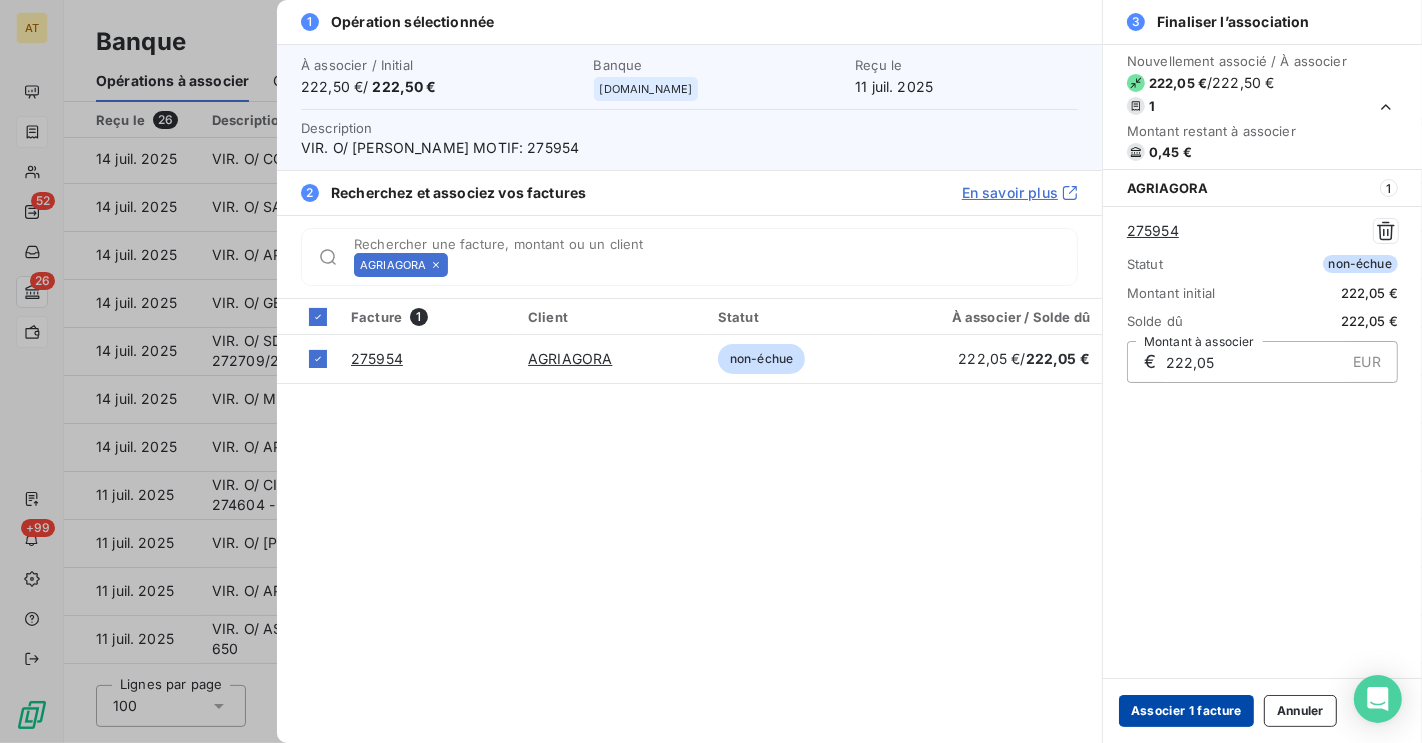 click on "Associer 1 facture" at bounding box center (1186, 711) 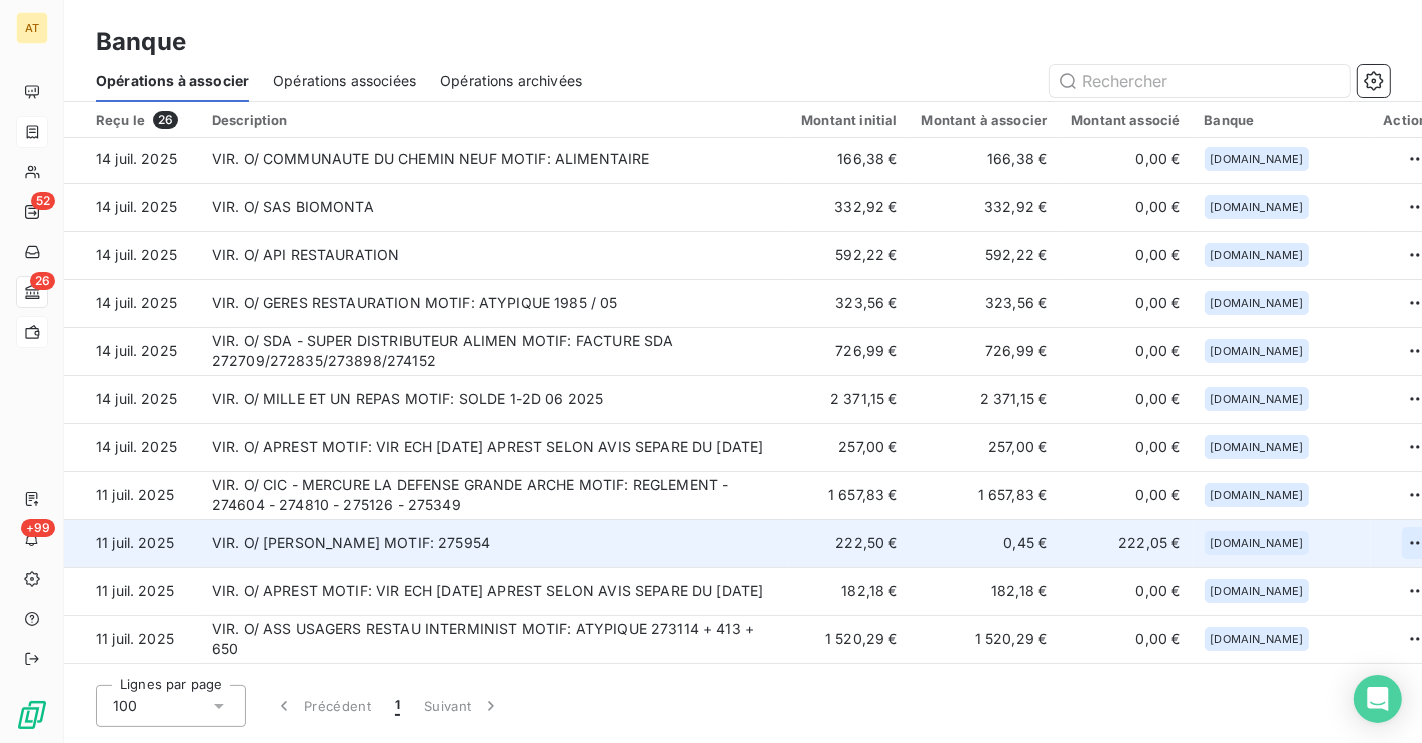 click on "AT 52 26 +99 Banque Opérations à associer Opérations associées Opérations archivées Reçu le 26 Description Montant initial Montant à associer Montant associé Banque Actions [DATE] VIR. O/ COMMUNAUTE DU CHEMIN NEUF MOTIF: ALIMENTAIRE 166,38 € 166,38 € 0,00 € [DOMAIN_NAME] [DATE] VIR. O/ SAS BIOMONTA 332,92 € 332,92 € 0,00 € [DOMAIN_NAME] [DATE] VIR. O/ API RESTAURATION 592,22 € 592,22 € 0,00 € [DOMAIN_NAME] [DATE] VIR. O/ GERES RESTAURATION MOTIF: ATYPIQUE 1985 / 05 323,56 € 323,56 € 0,00 € [DOMAIN_NAME] [DATE] VIR. O/ SDA - SUPER DISTRIBUTEUR ALIMEN MOTIF: FACTURE SDA 272709/272835/273898/274152 726,99 € 726,99 € 0,00 € [DOMAIN_NAME] [DATE] VIR. O/ MILLE ET UN REPAS MOTIF: SOLDE 1-2D 06 2025 2 371,15 € 2 371,15 € 0,00 € [DOMAIN_NAME] [DATE] VIR. O/ APREST MOTIF: VIR ECH [DATE] APREST SELON AVIS SEPARE DU [DATE] 257,00 € 257,00 € 0,00 € [DOMAIN_NAME] [DATE] 1 657,83 €" at bounding box center [711, 371] 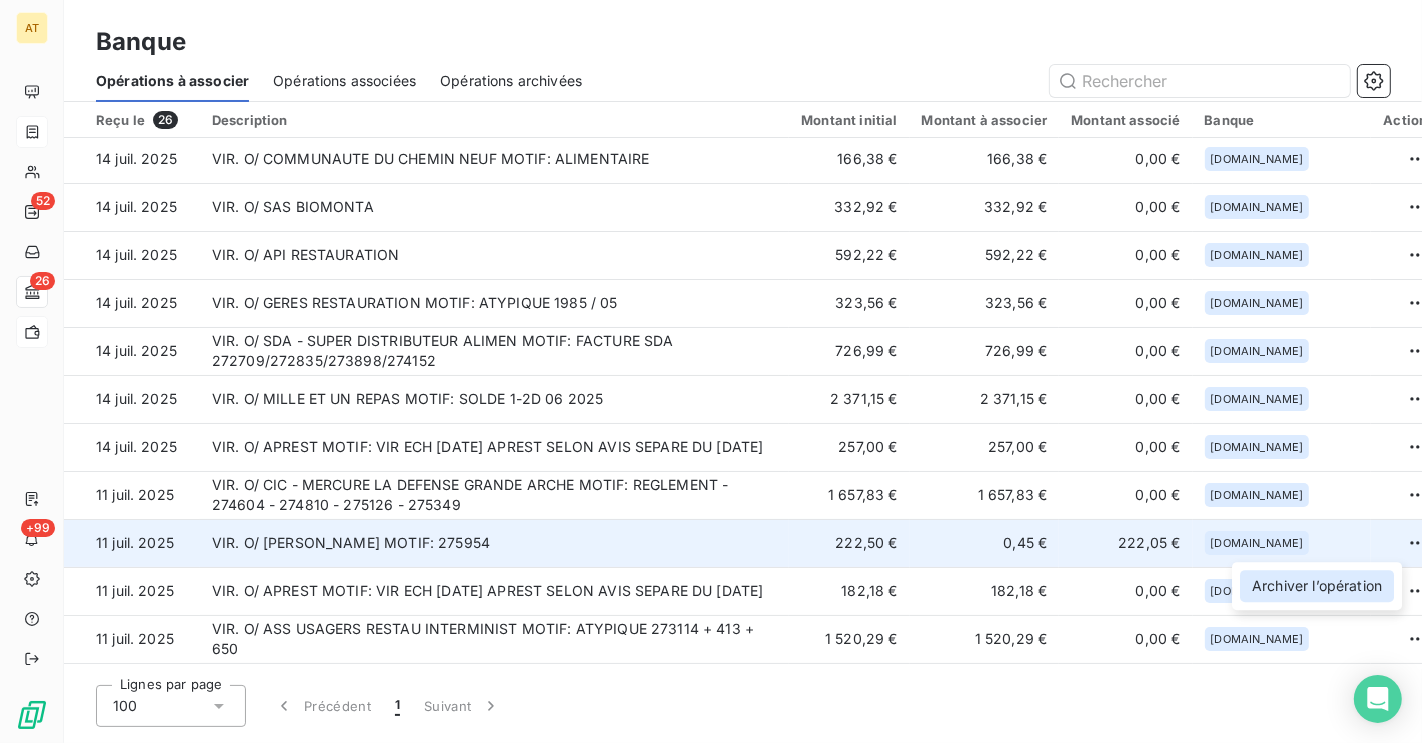 click on "Archiver l’opération" at bounding box center (1317, 586) 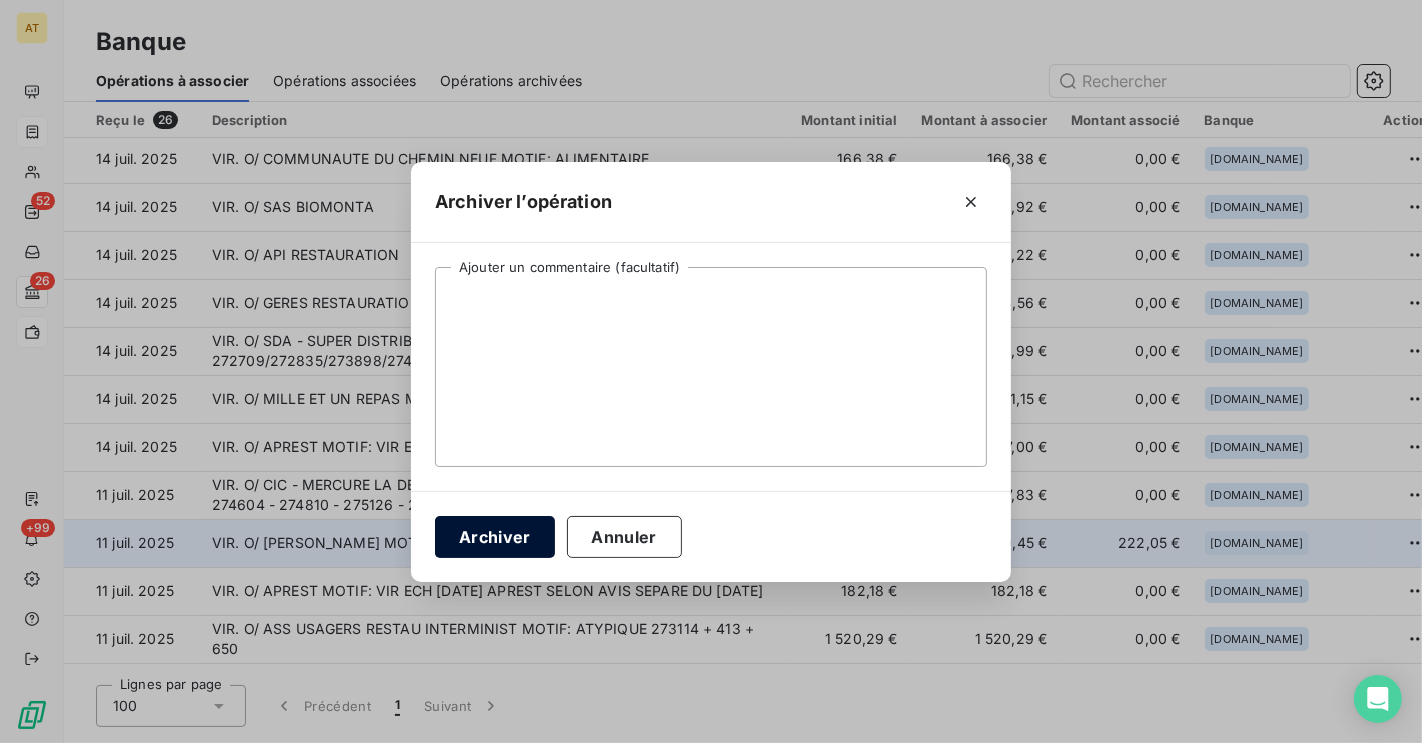 click on "Archiver" at bounding box center (495, 537) 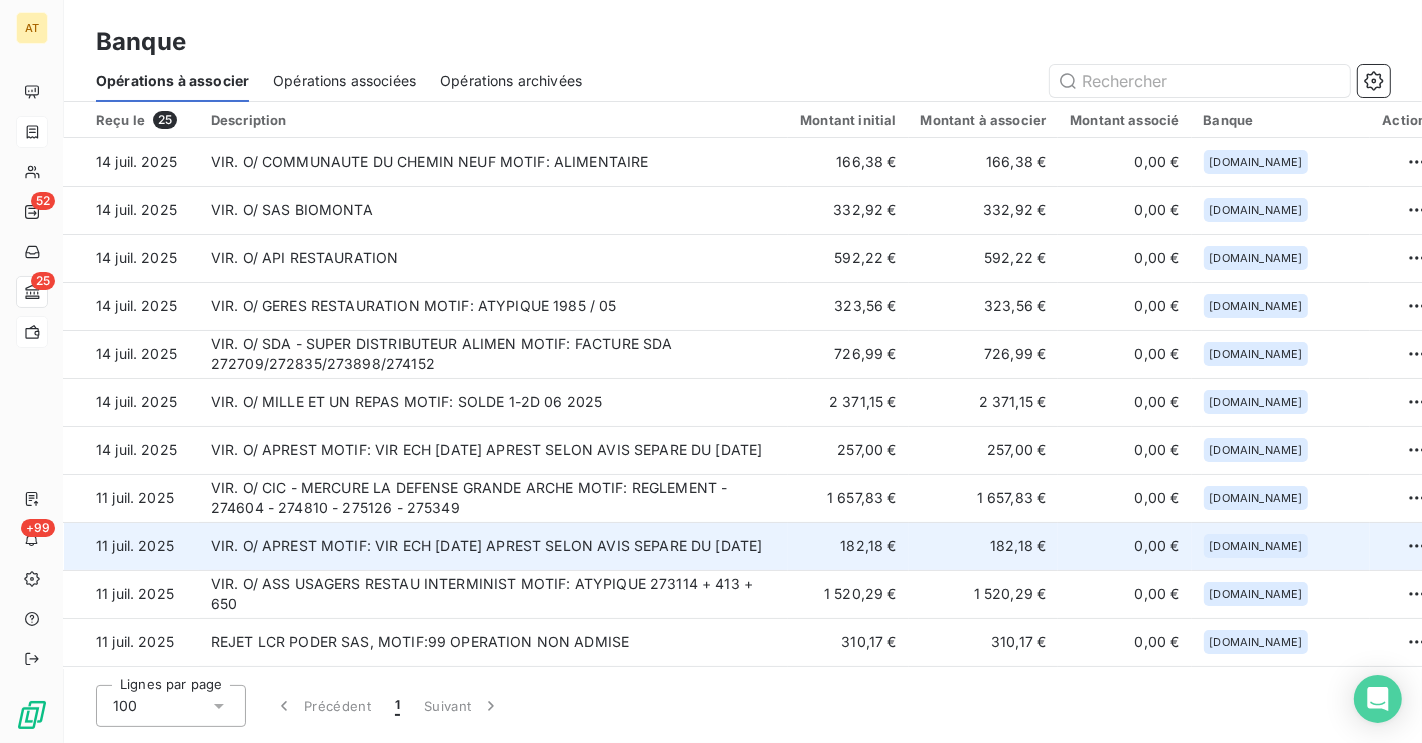 scroll, scrollTop: 0, scrollLeft: 0, axis: both 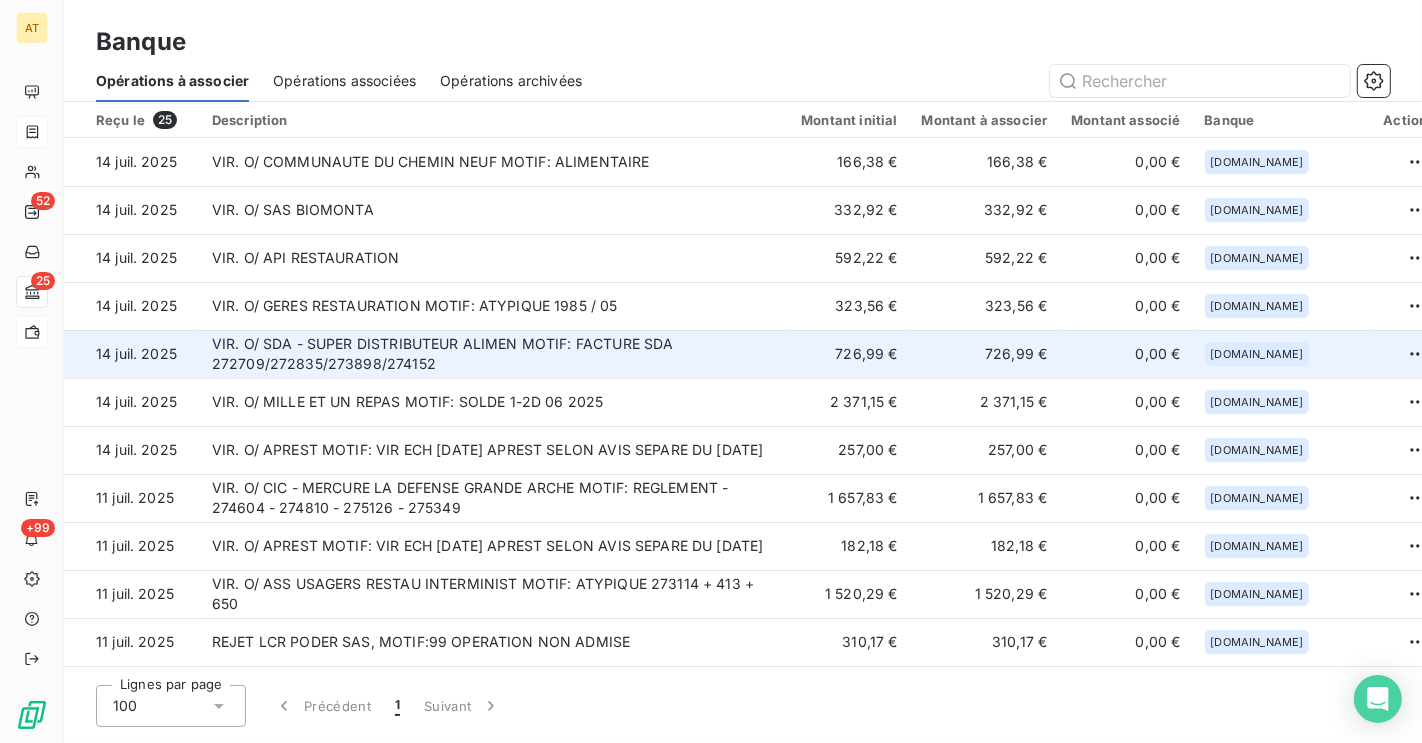 click on "VIR. O/ SDA - SUPER DISTRIBUTEUR ALIMEN MOTIF: FACTURE SDA 272709/272835/273898/274152" at bounding box center (495, 354) 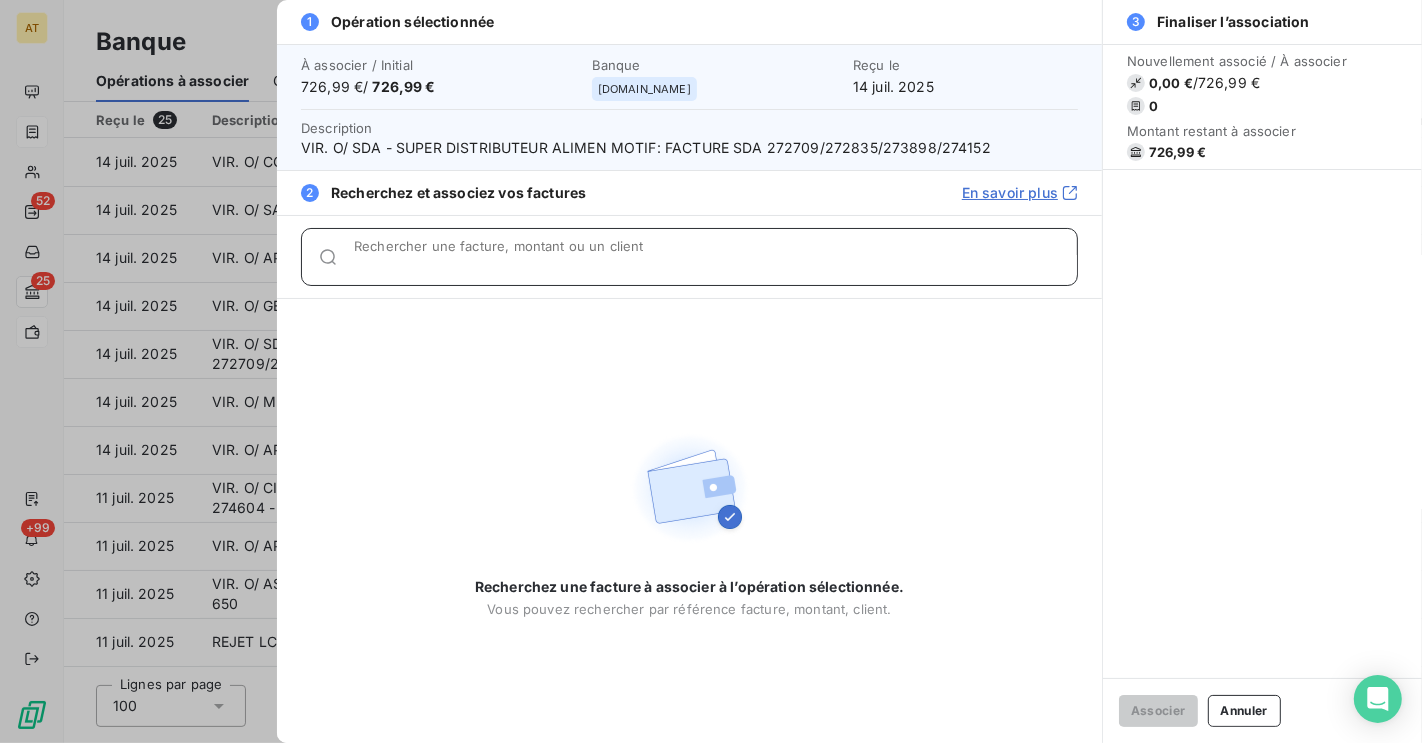 type on "d" 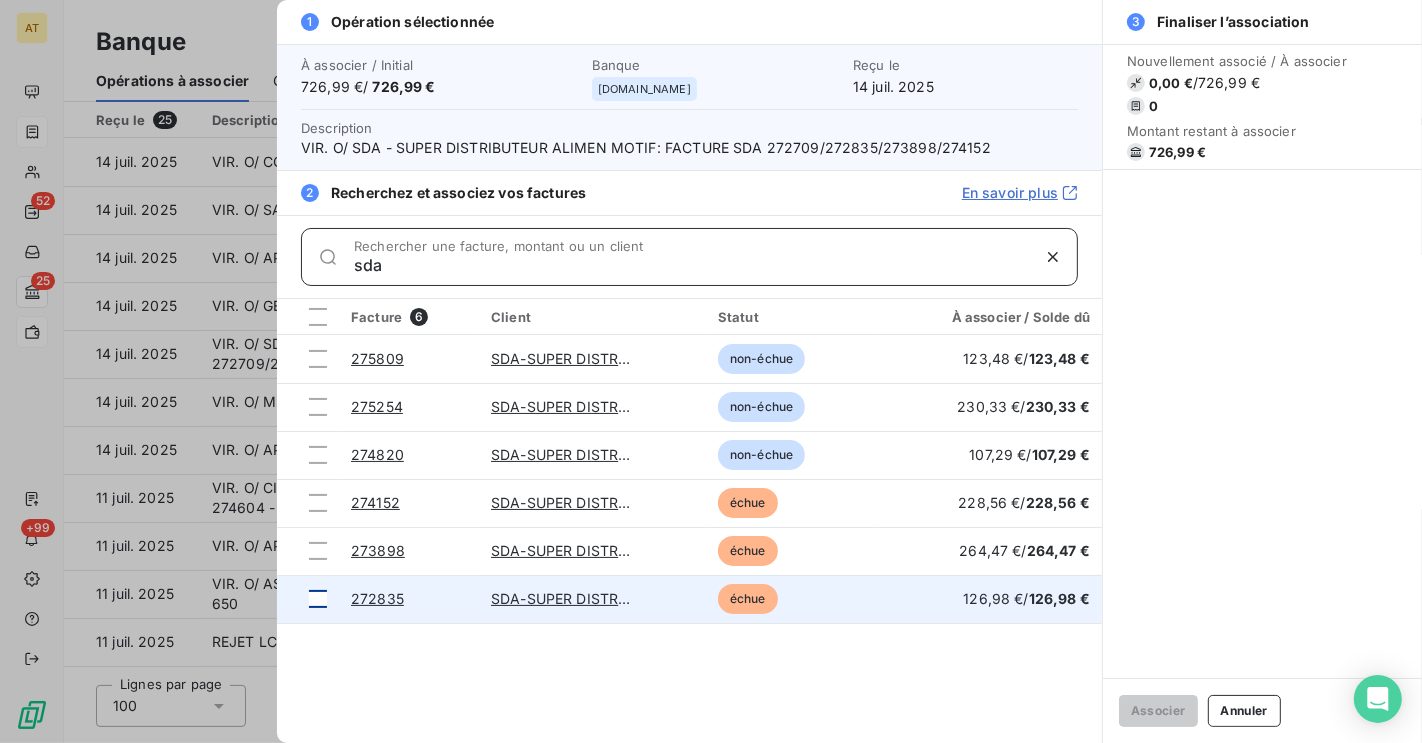type on "sda" 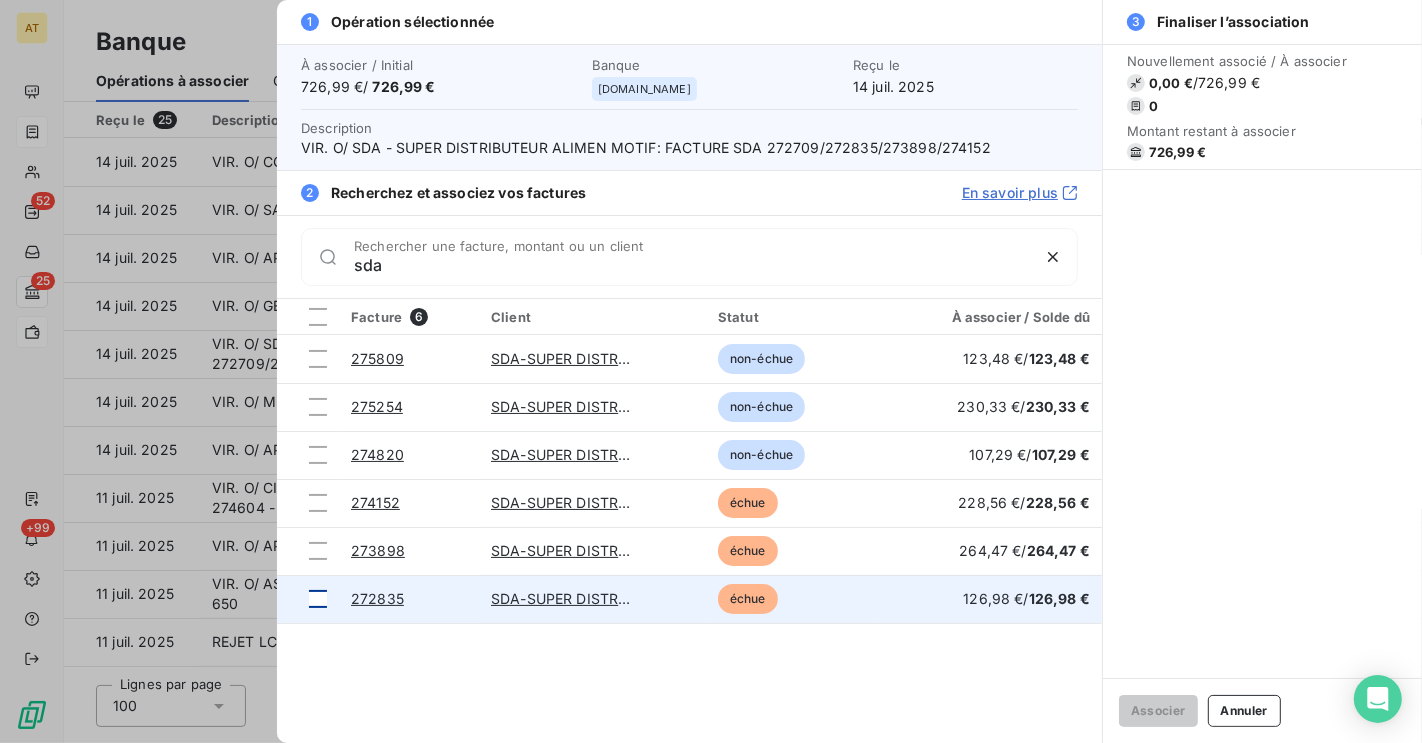 click at bounding box center [318, 599] 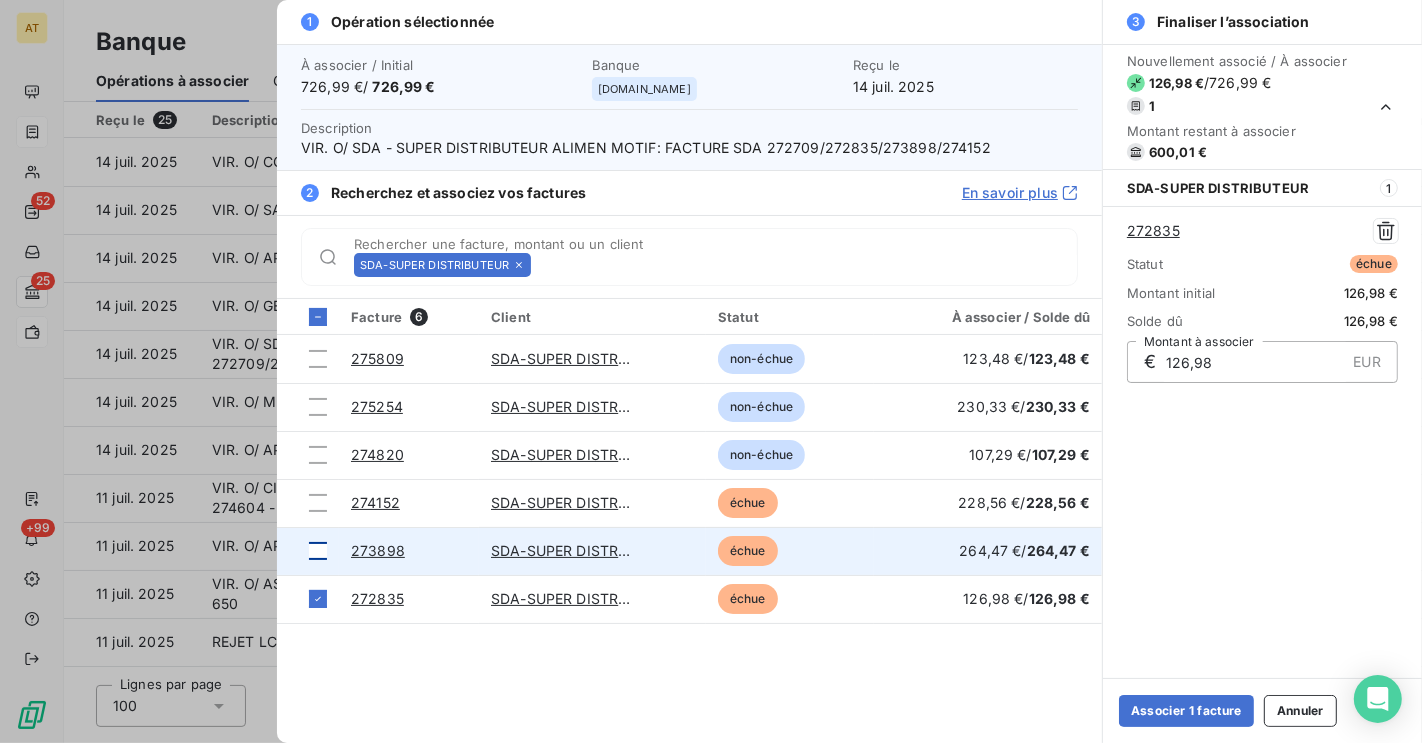 click at bounding box center [308, 551] 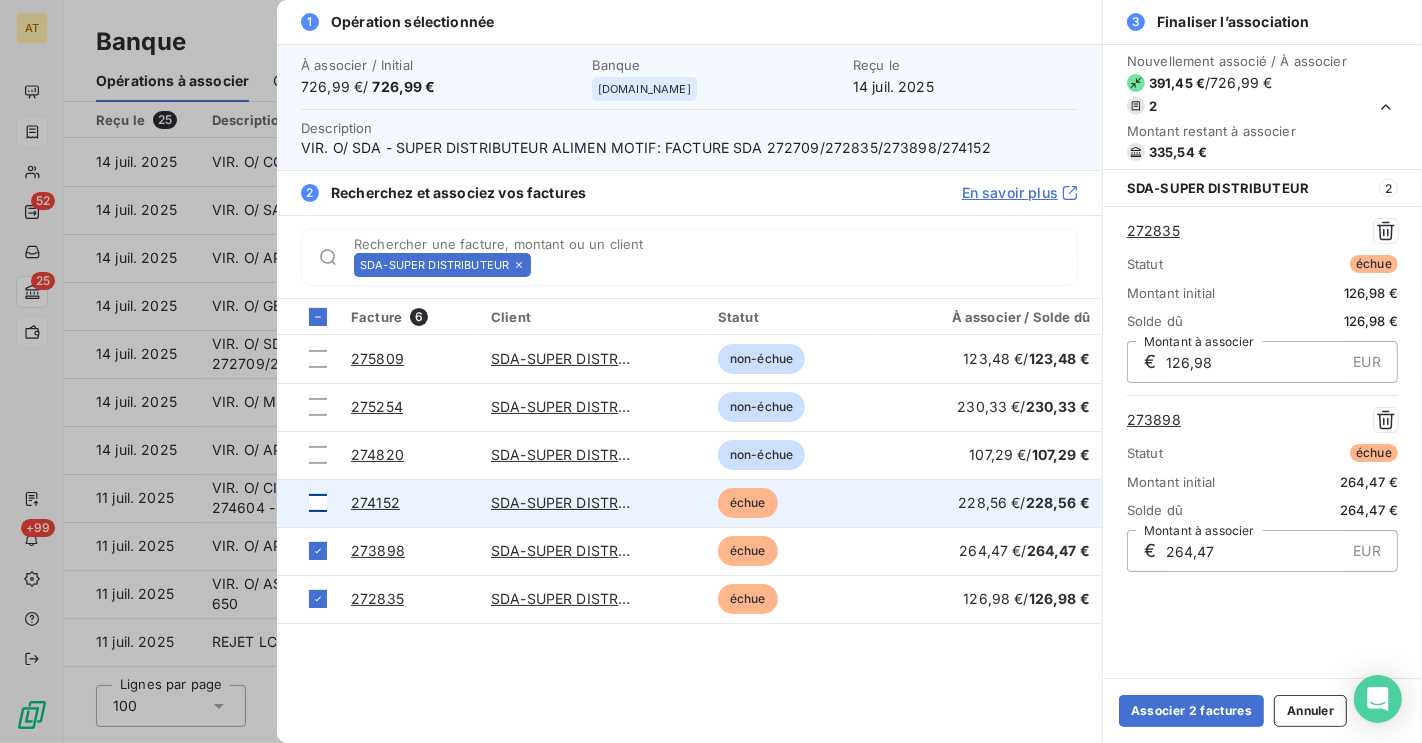 click at bounding box center (308, 503) 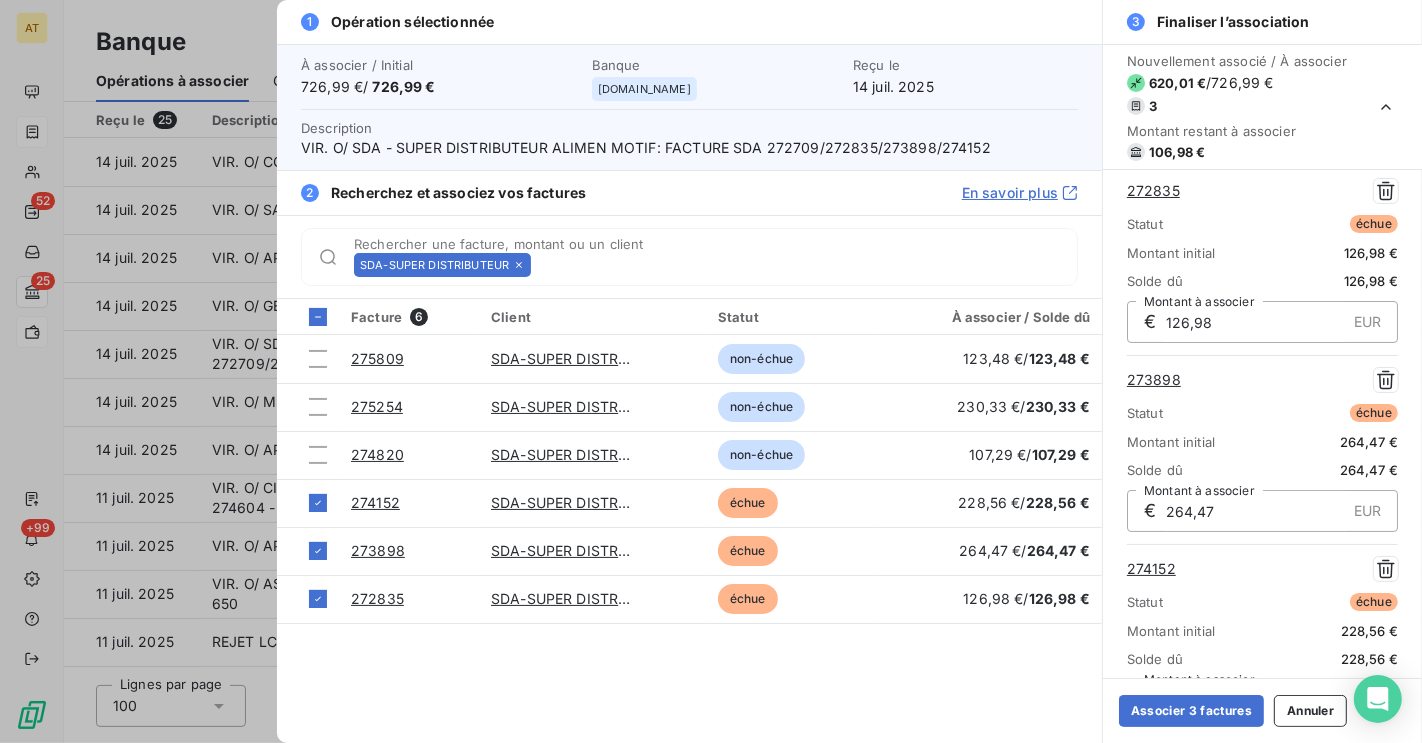 scroll, scrollTop: 0, scrollLeft: 0, axis: both 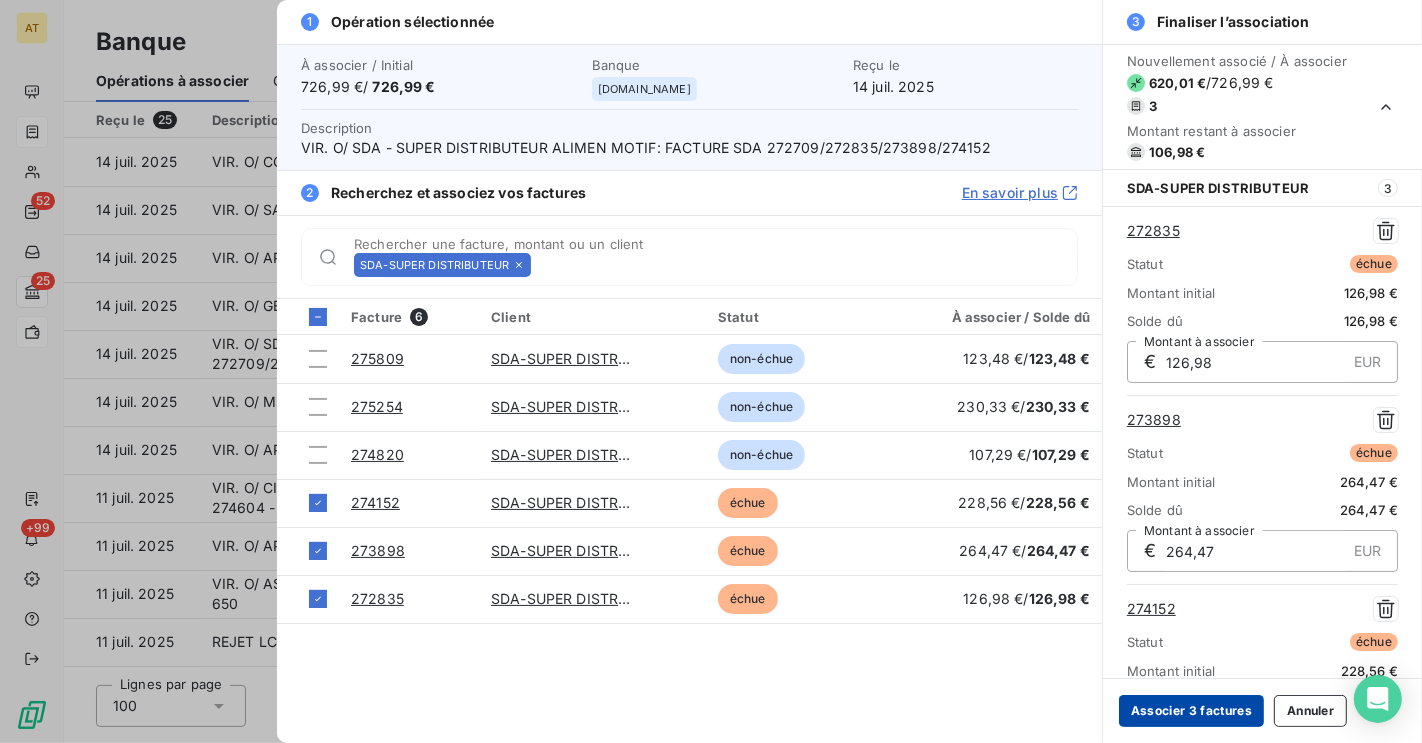 click on "Associer 3 factures" at bounding box center (1191, 711) 